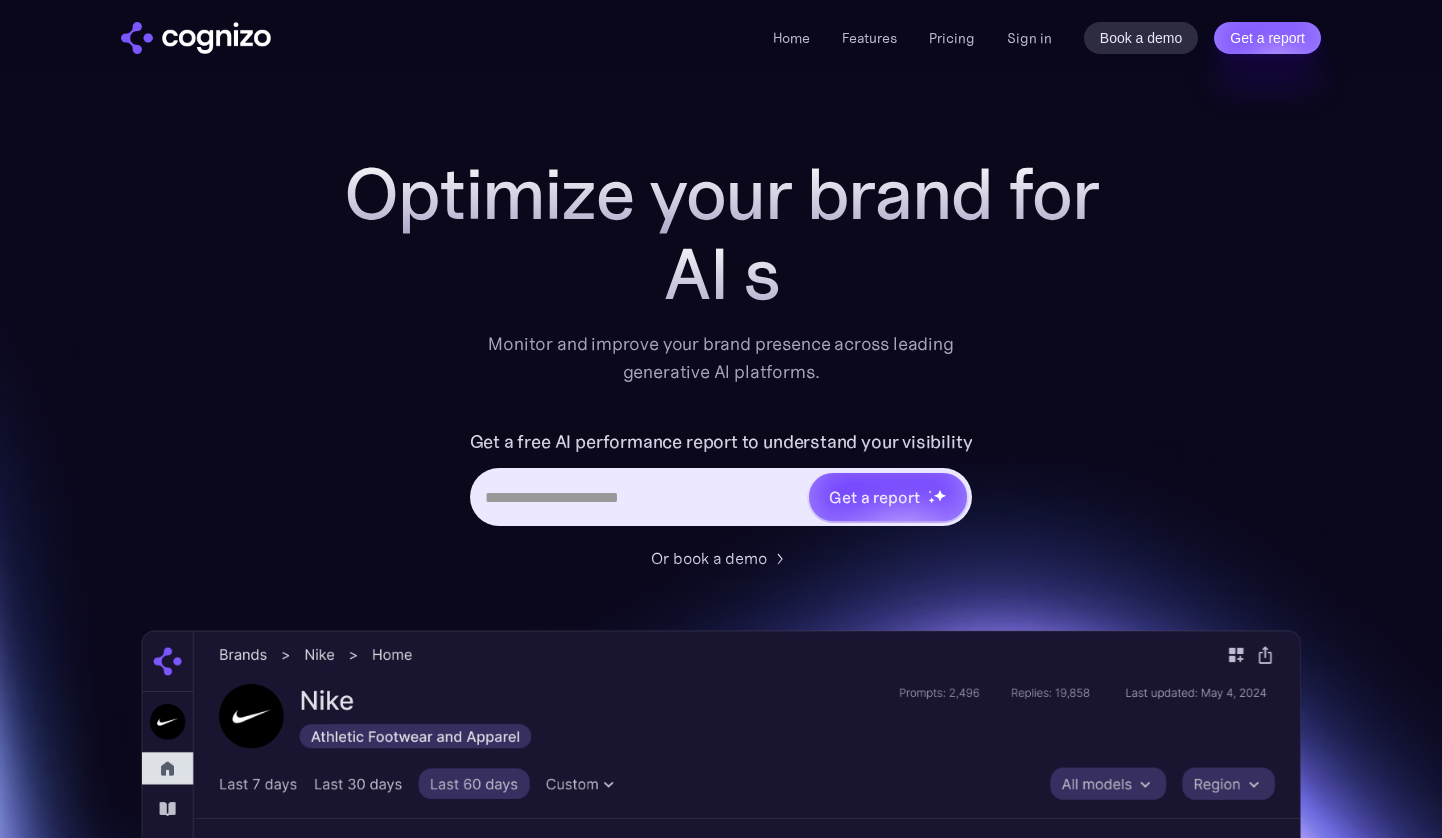 scroll, scrollTop: 0, scrollLeft: 0, axis: both 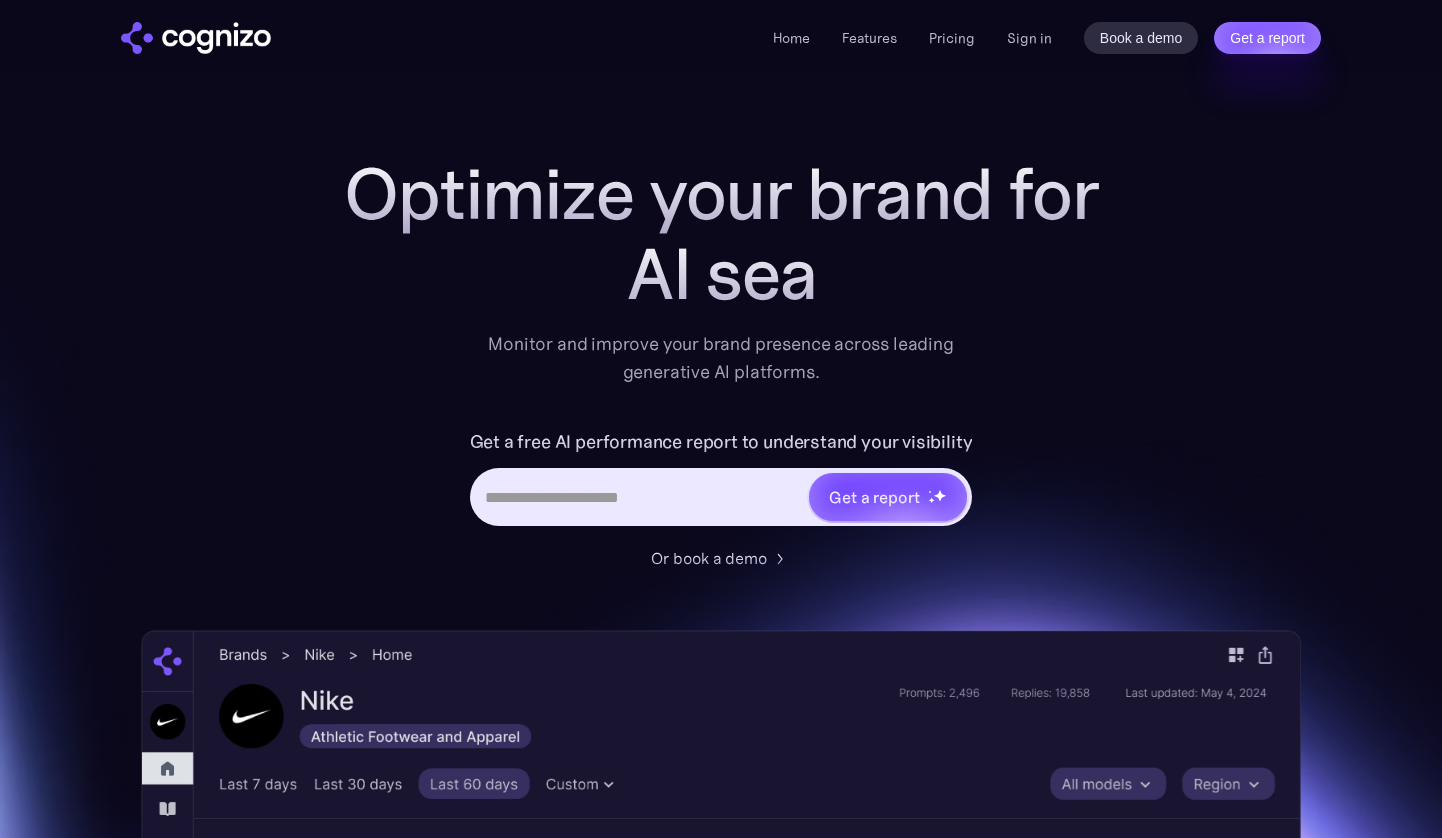 click on "Sign in" at bounding box center [1029, 38] 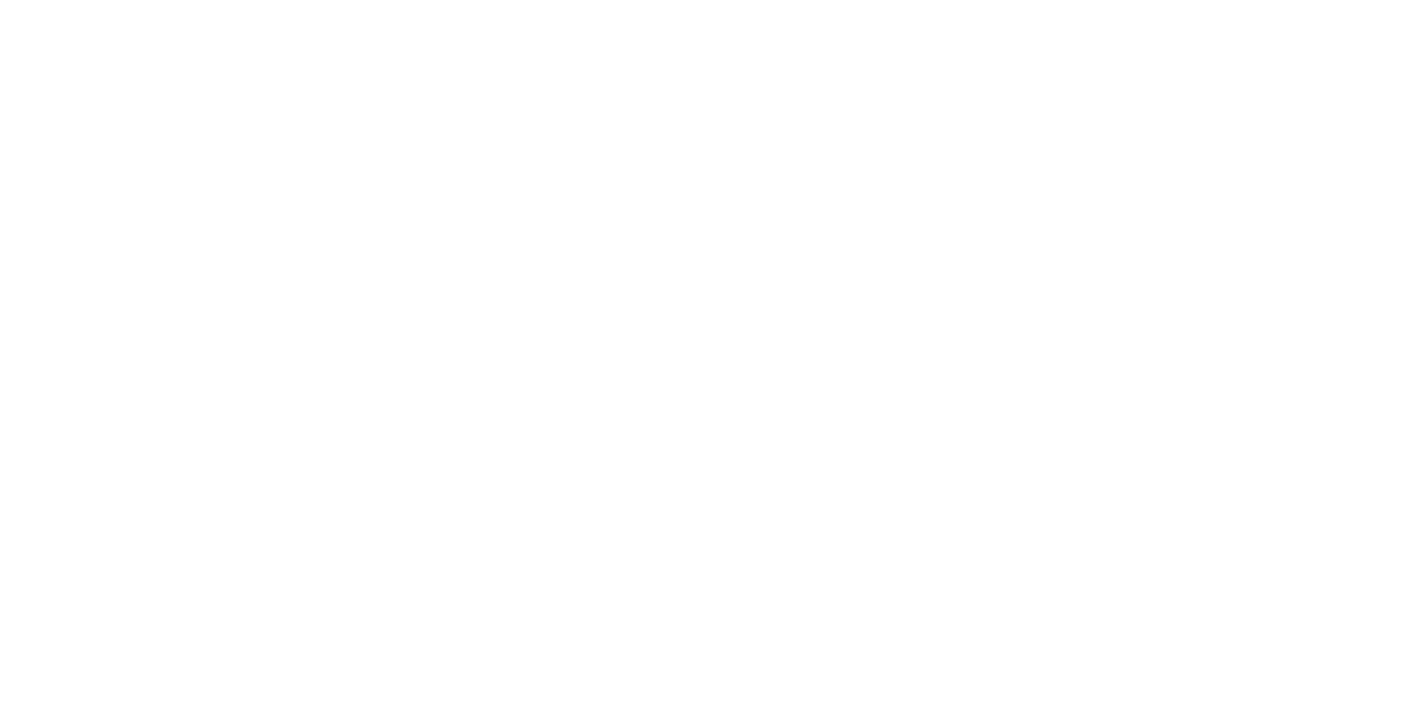 scroll, scrollTop: 0, scrollLeft: 0, axis: both 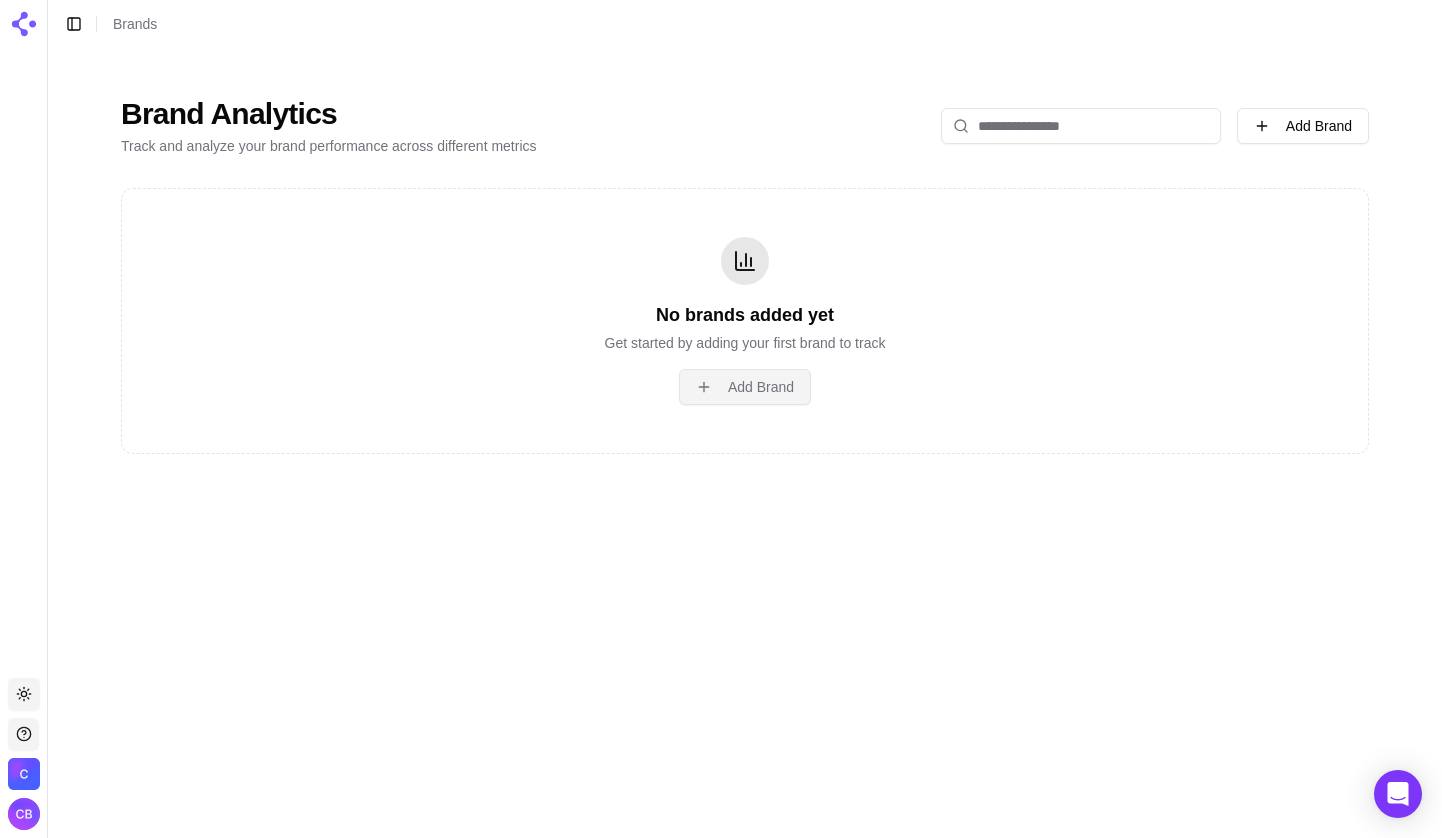 click on "Add Brand" at bounding box center (745, 387) 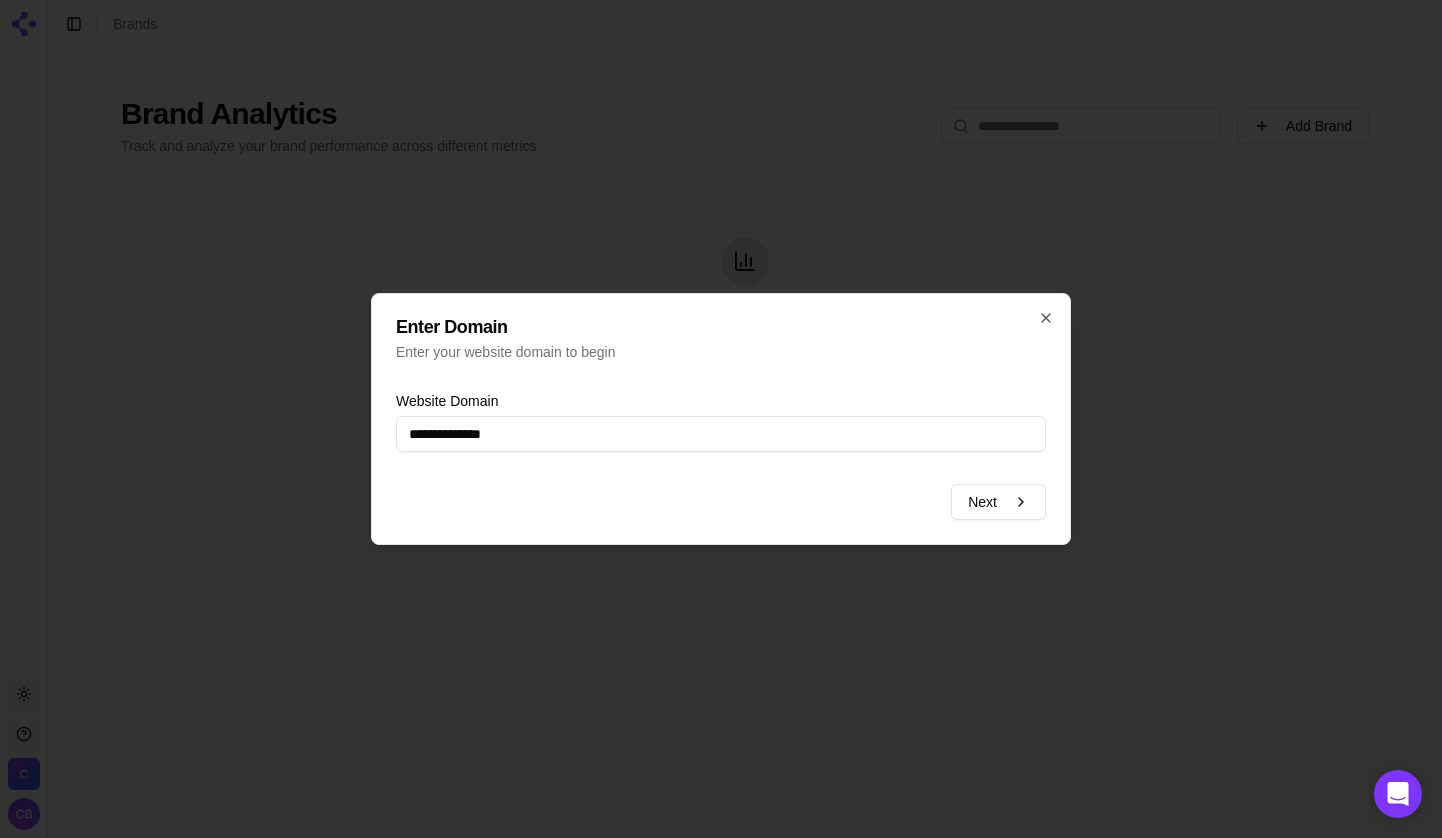 type on "**********" 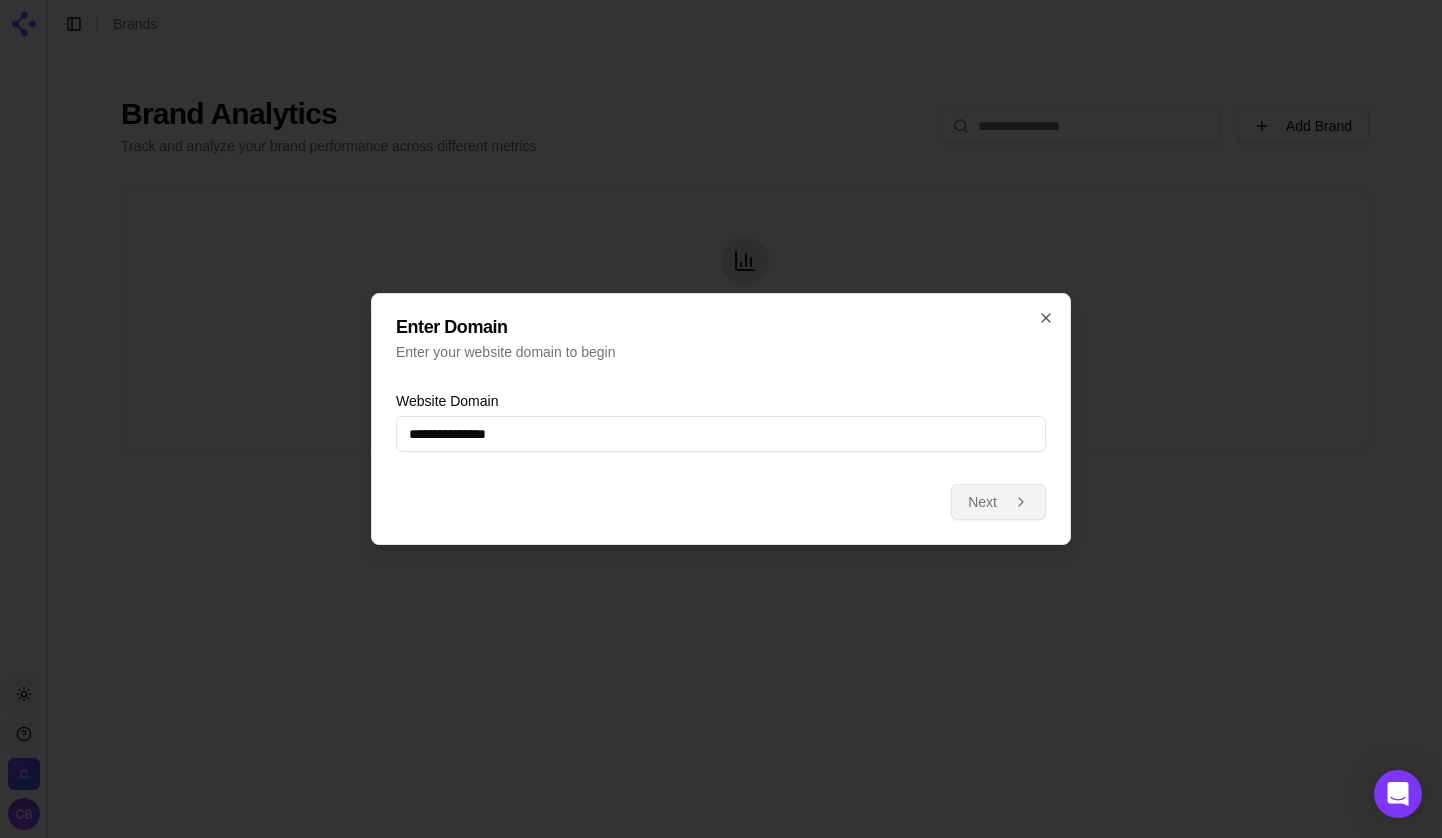 click on "Next" at bounding box center [998, 502] 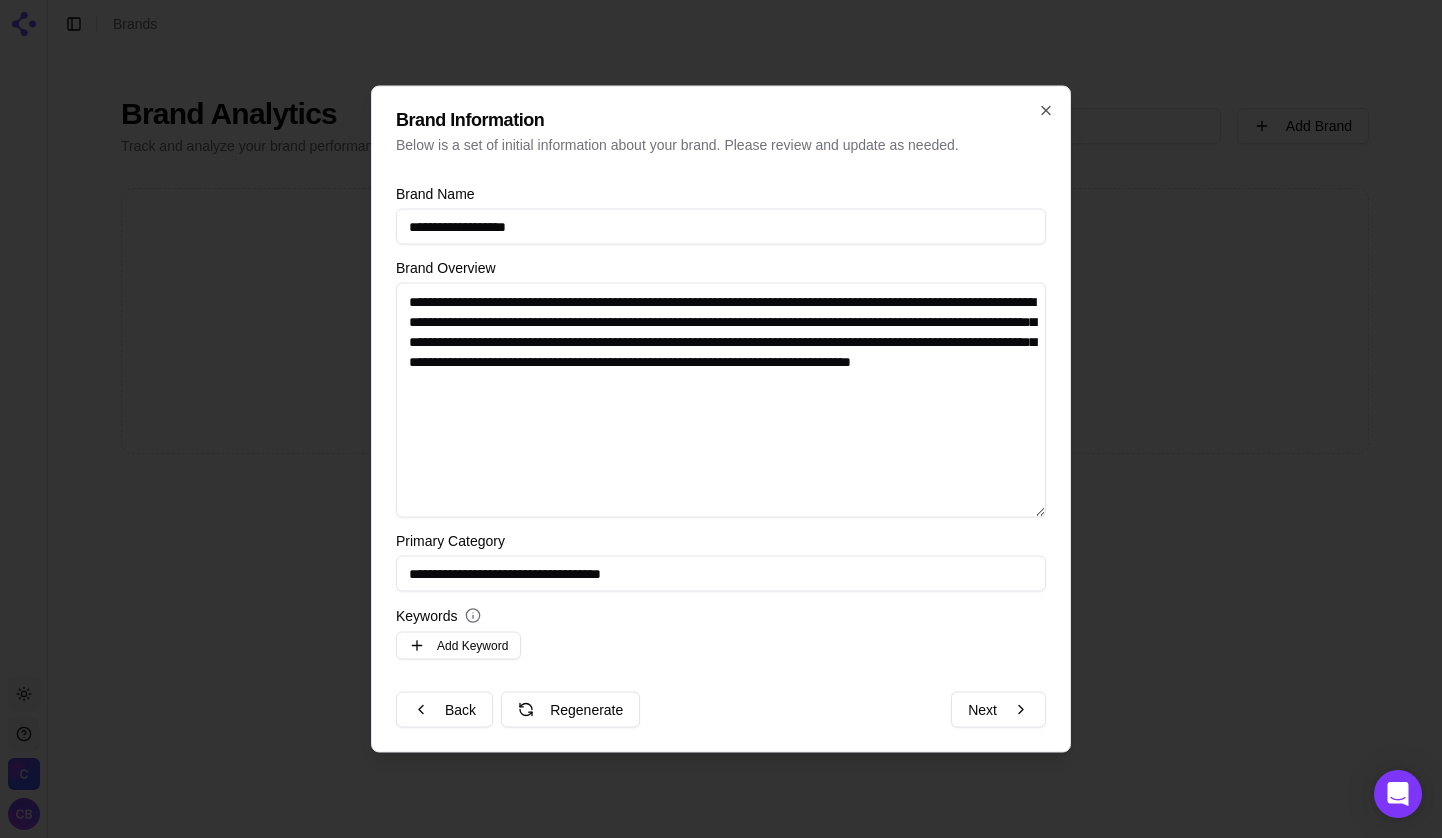 click on "**********" at bounding box center (721, 400) 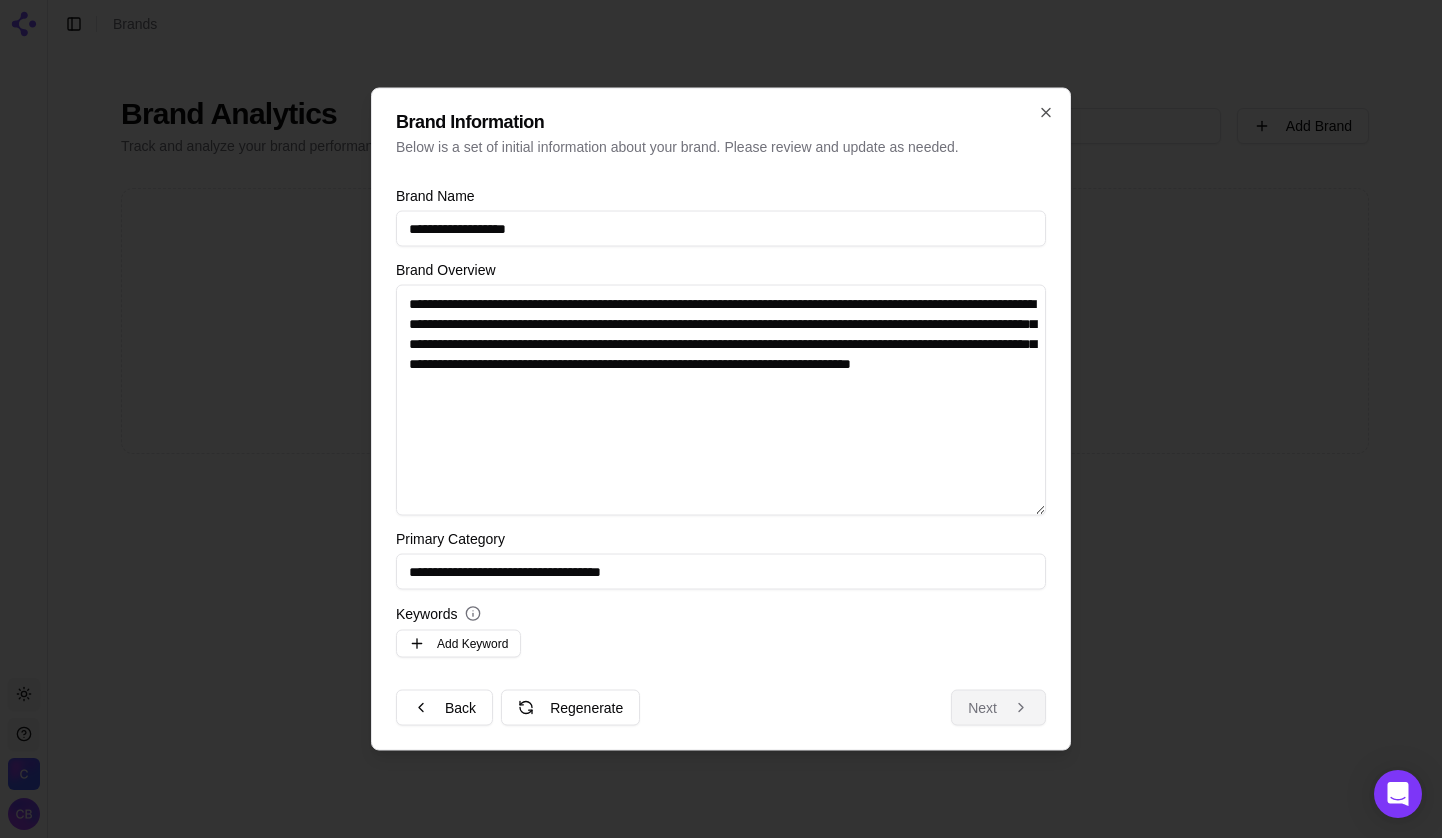 click on "Next" at bounding box center (998, 708) 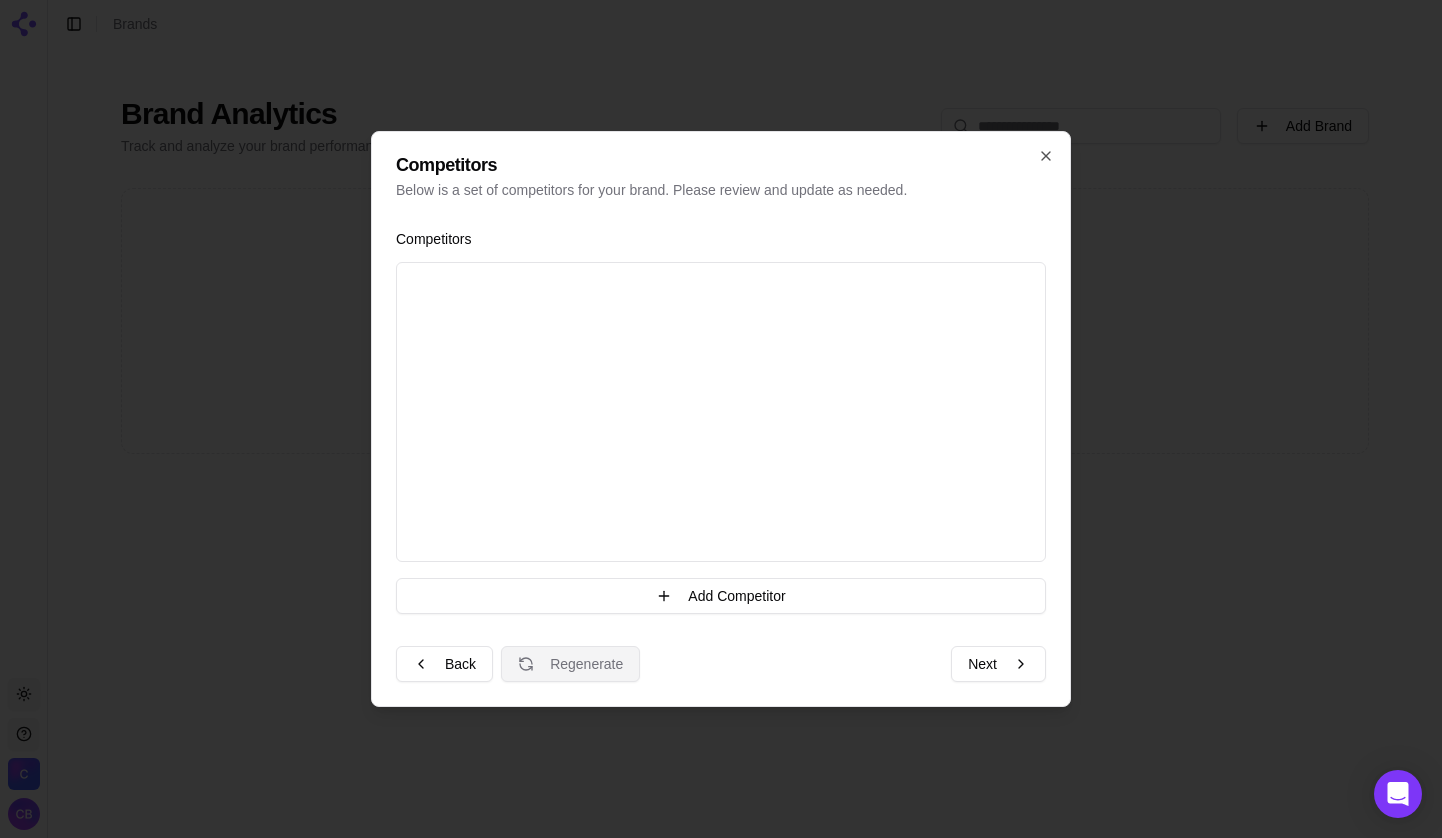 click on "Regenerate" at bounding box center [570, 664] 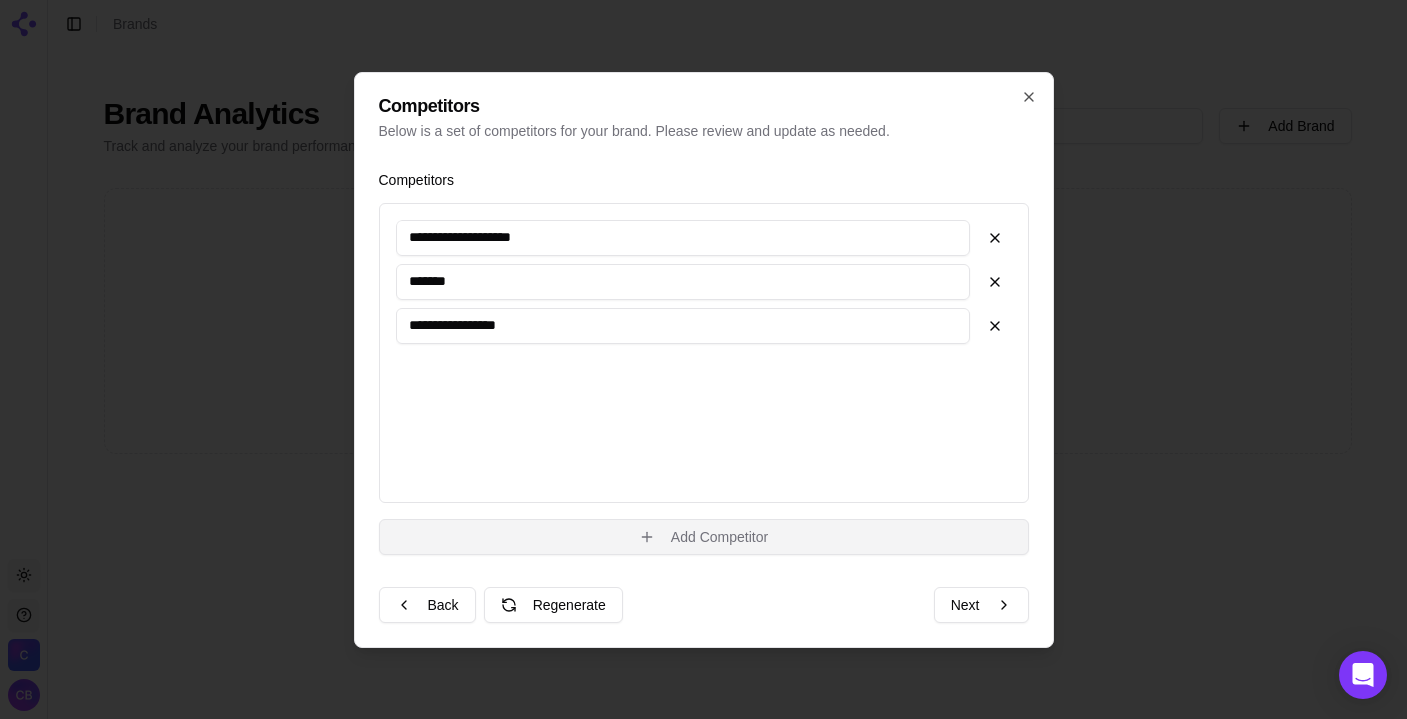 click on "Add Competitor" at bounding box center (704, 537) 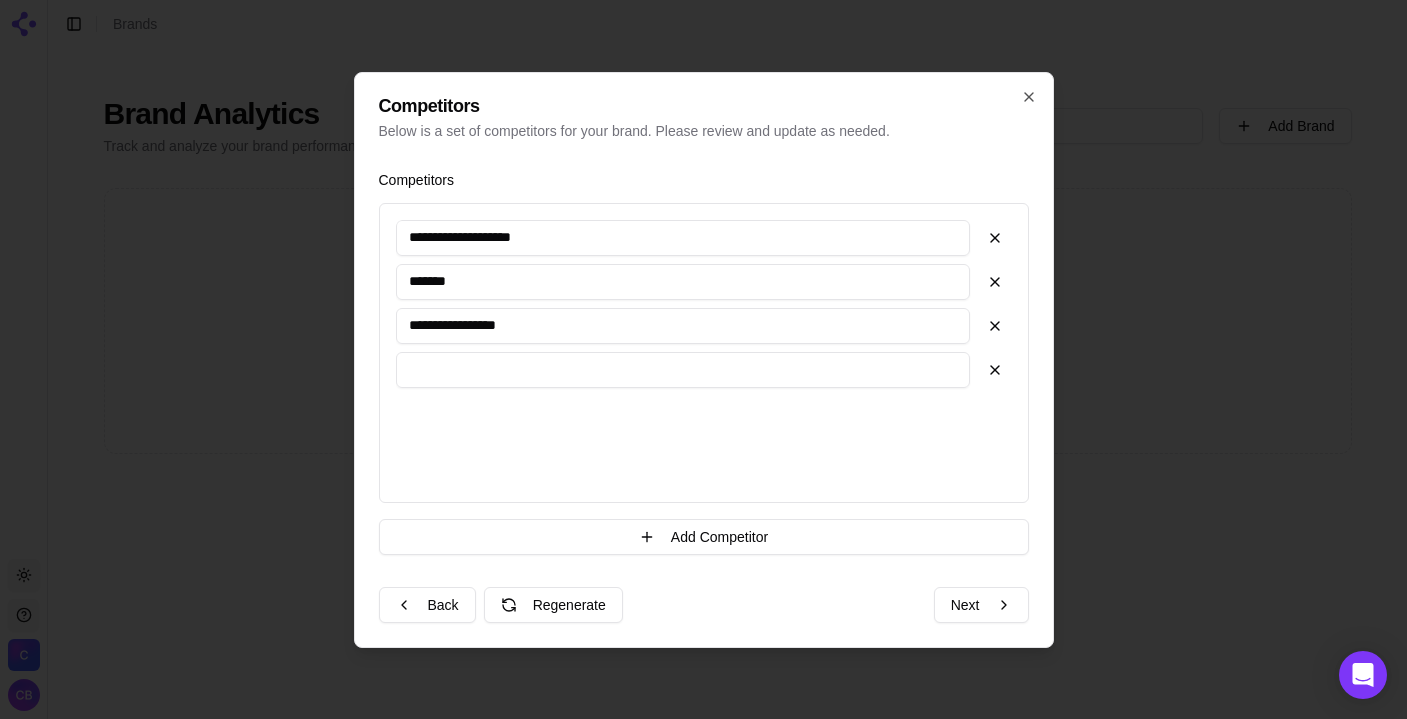 click at bounding box center [683, 370] 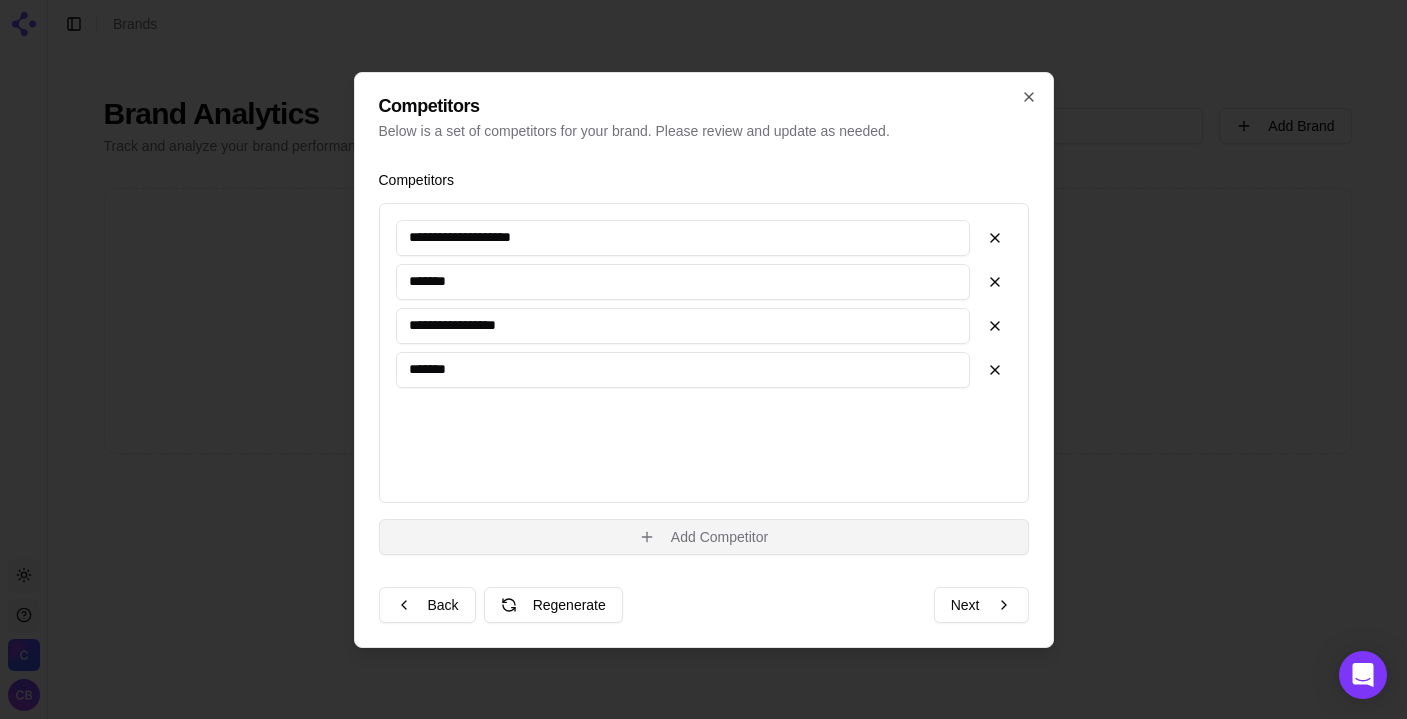 type on "*******" 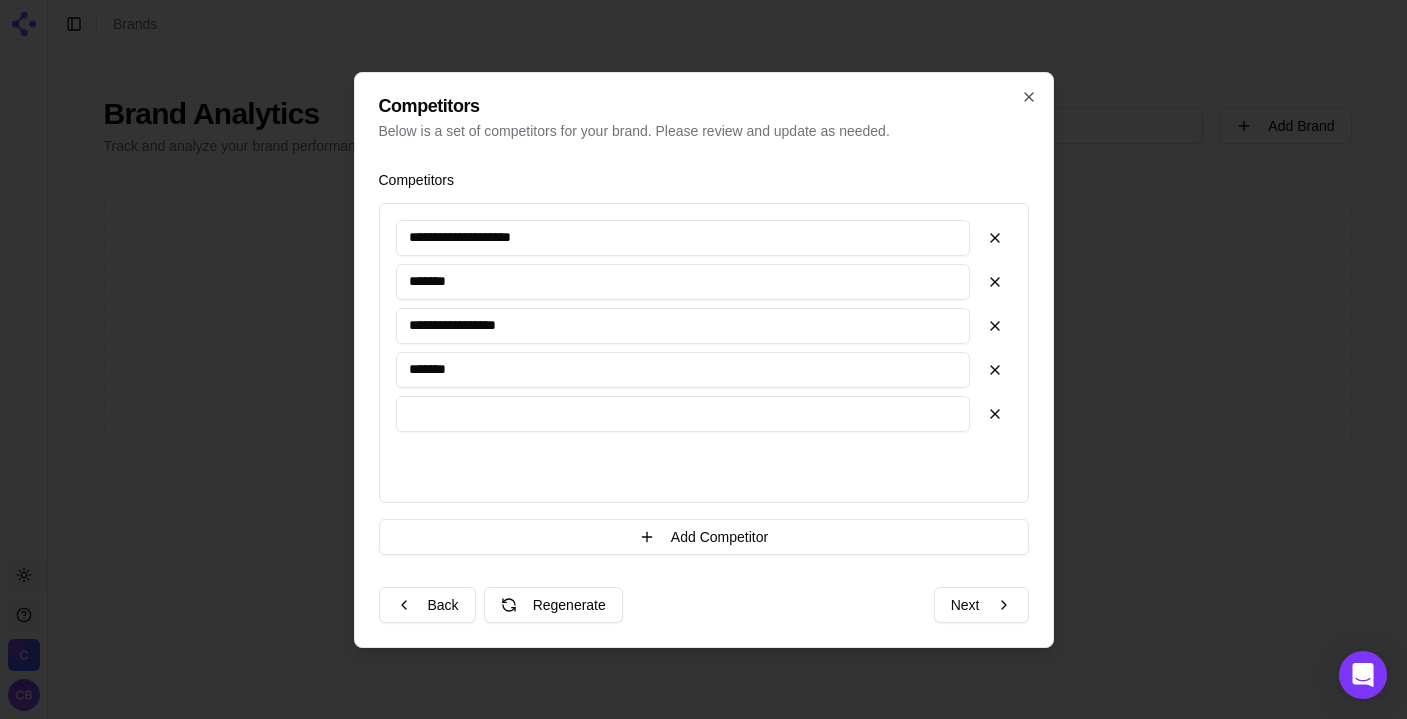 click at bounding box center [683, 414] 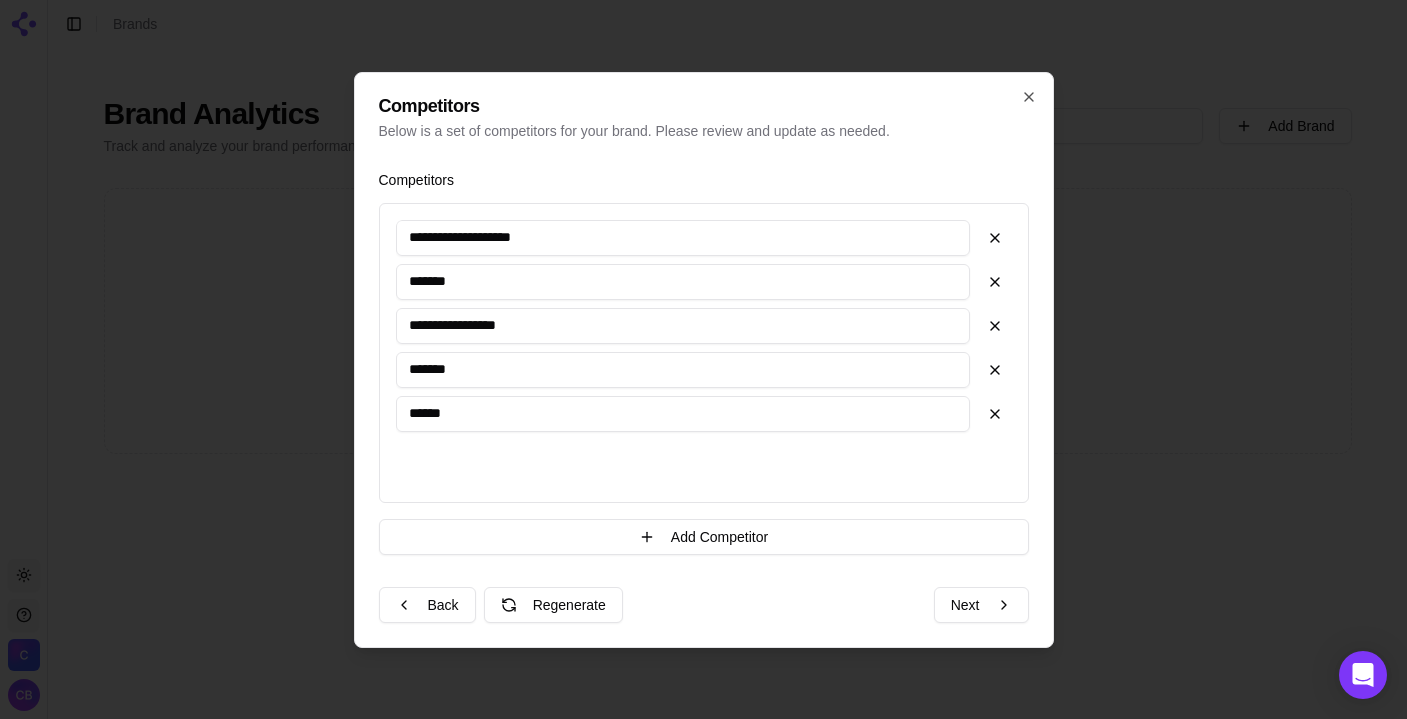 type on "*******" 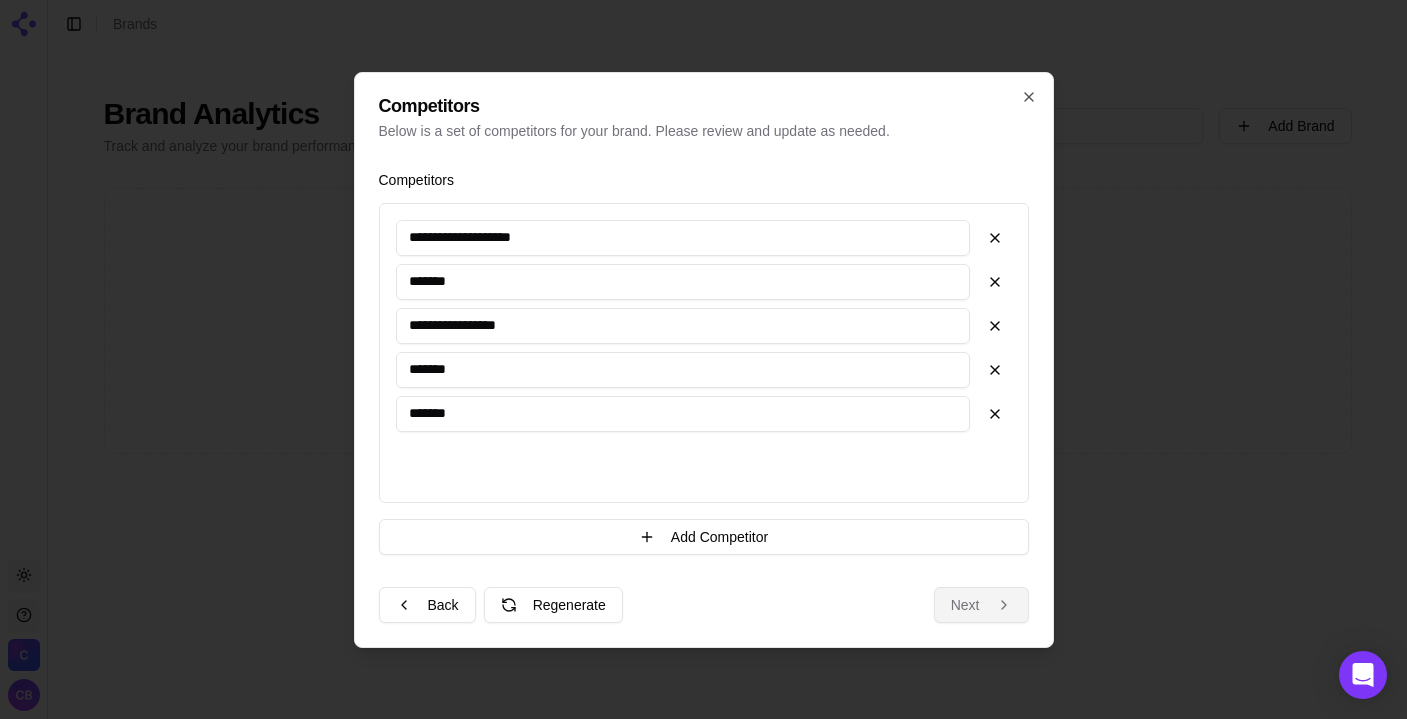 click on "Next" at bounding box center (981, 605) 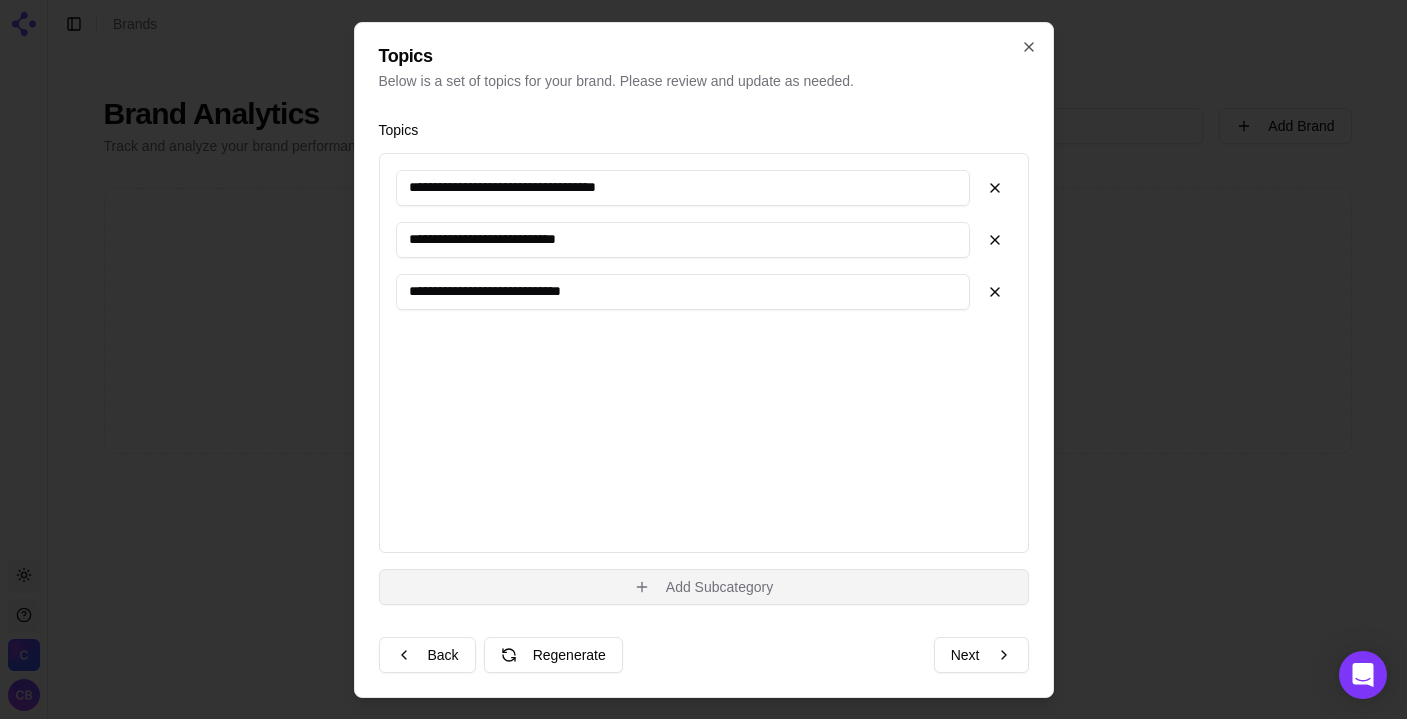 click on "Add Subcategory" at bounding box center (704, 587) 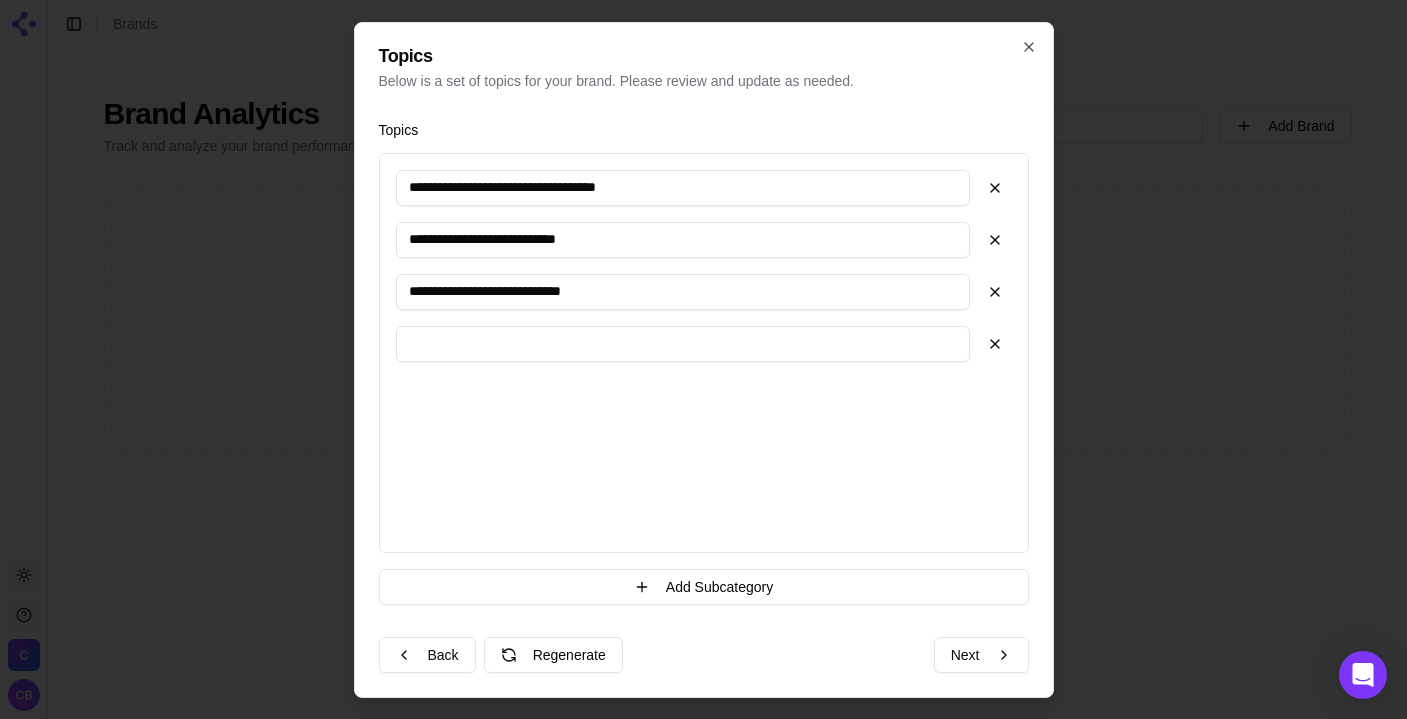 click at bounding box center (683, 344) 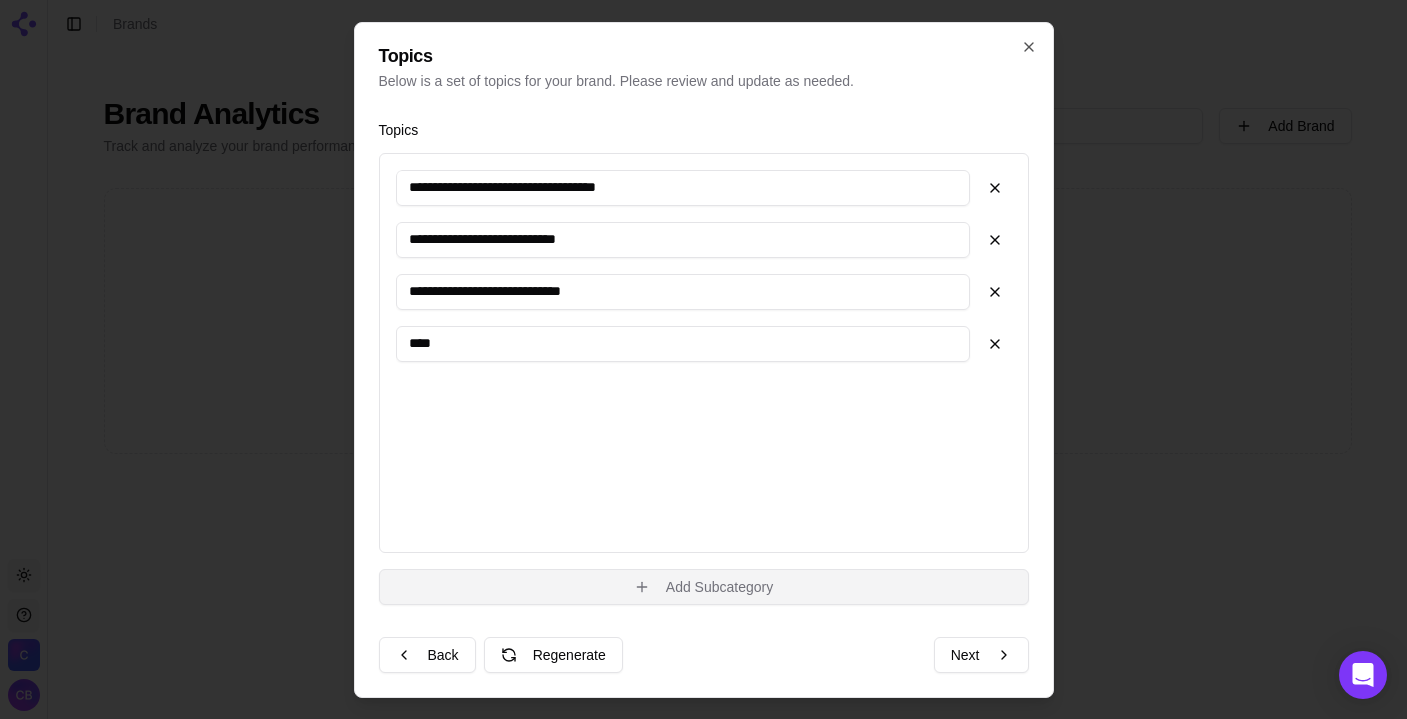 type on "****" 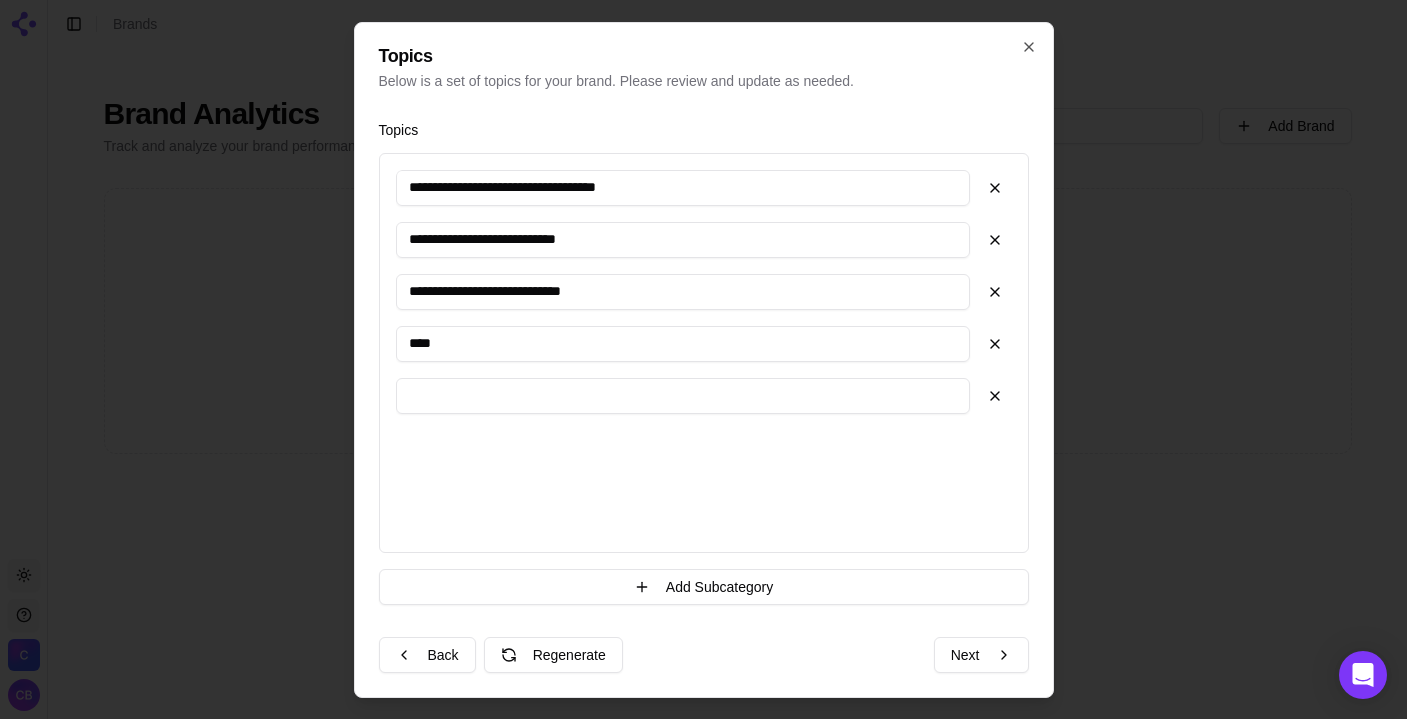 click at bounding box center [683, 396] 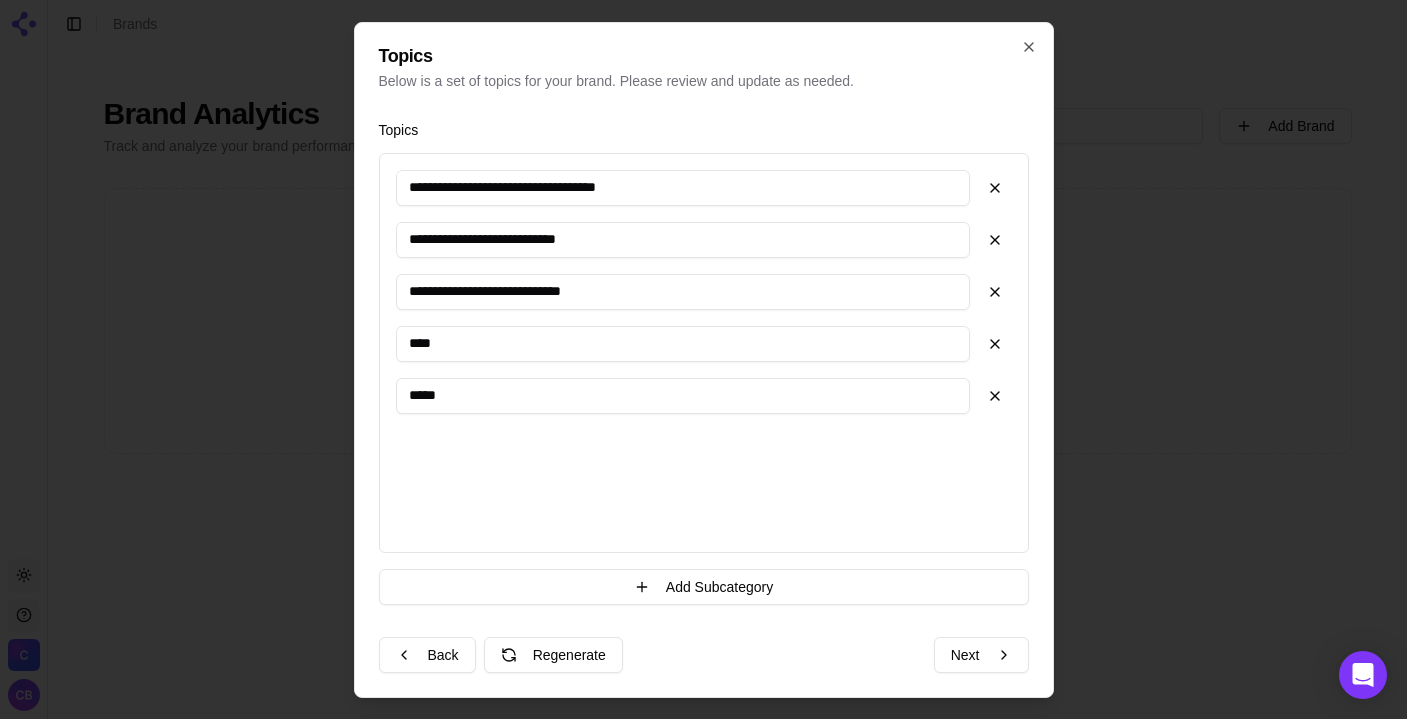 type on "*****" 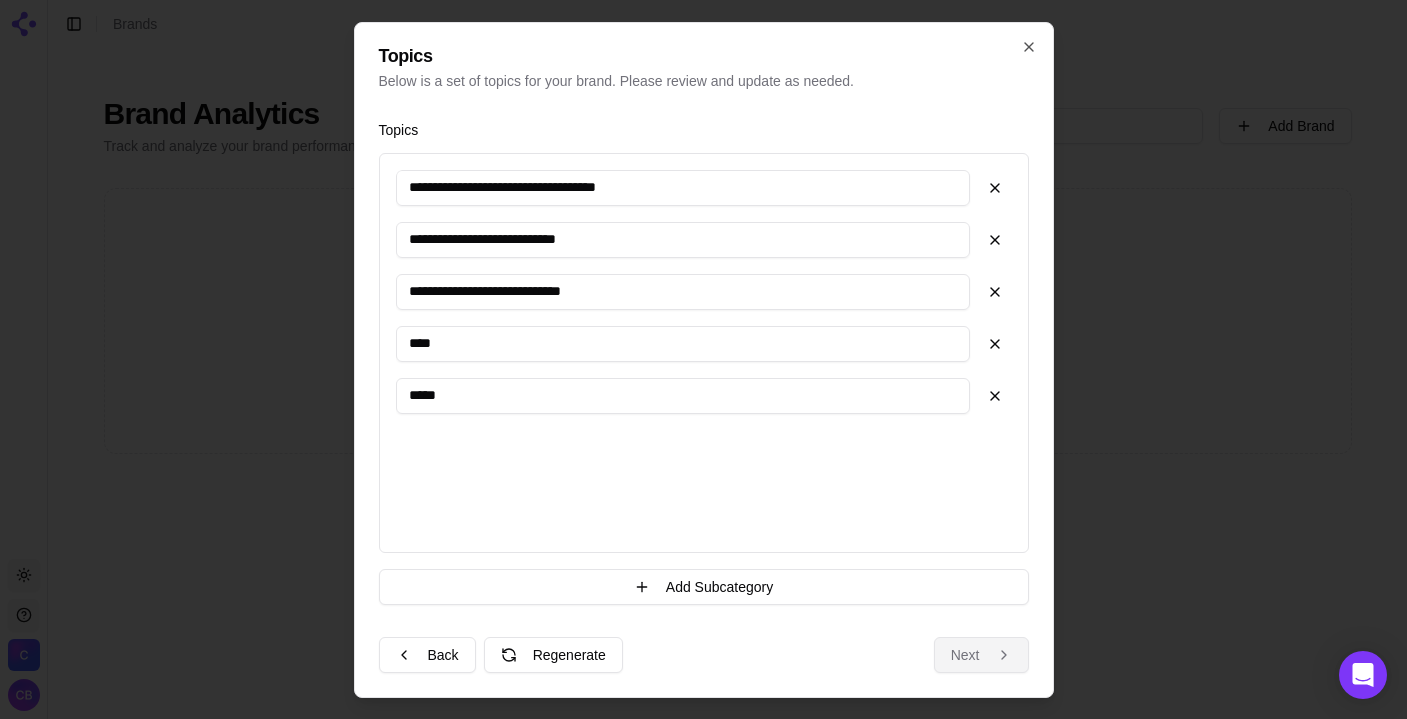 click on "Next" at bounding box center (981, 655) 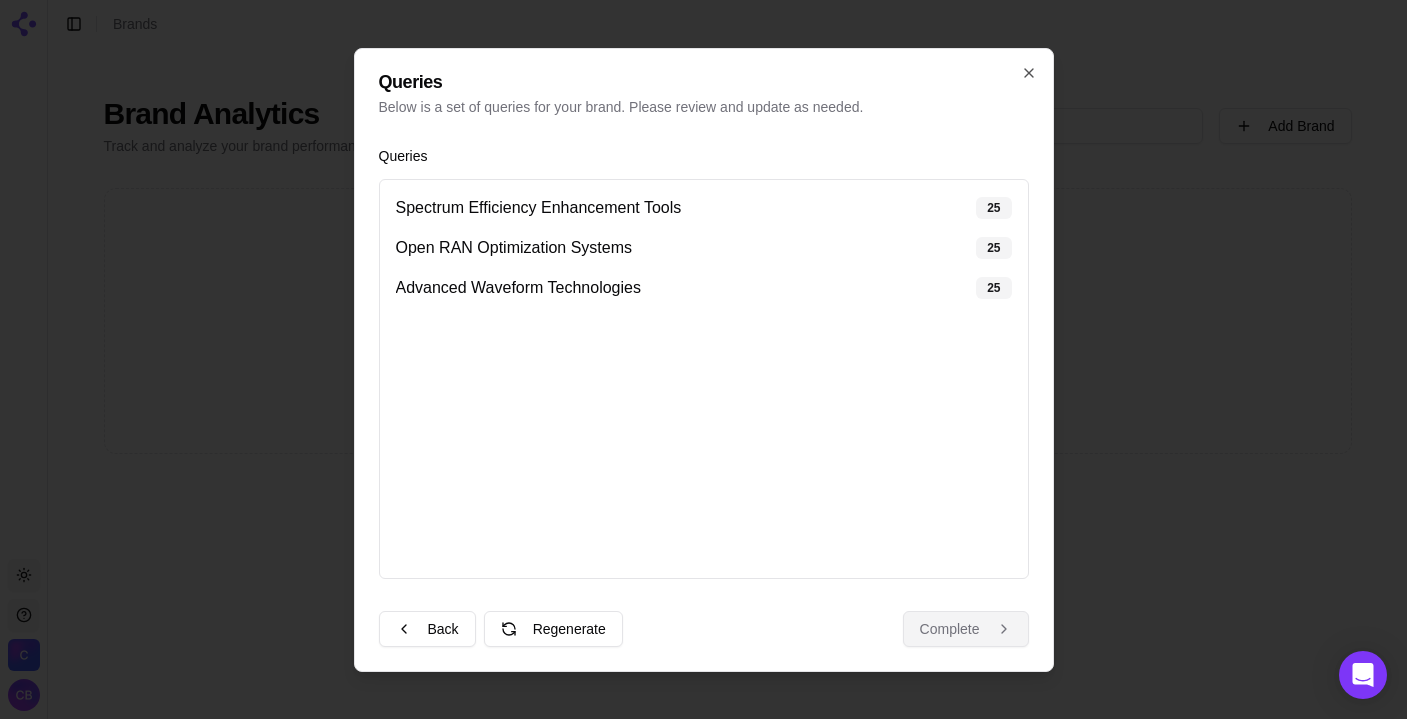 click on "Complete" at bounding box center [966, 629] 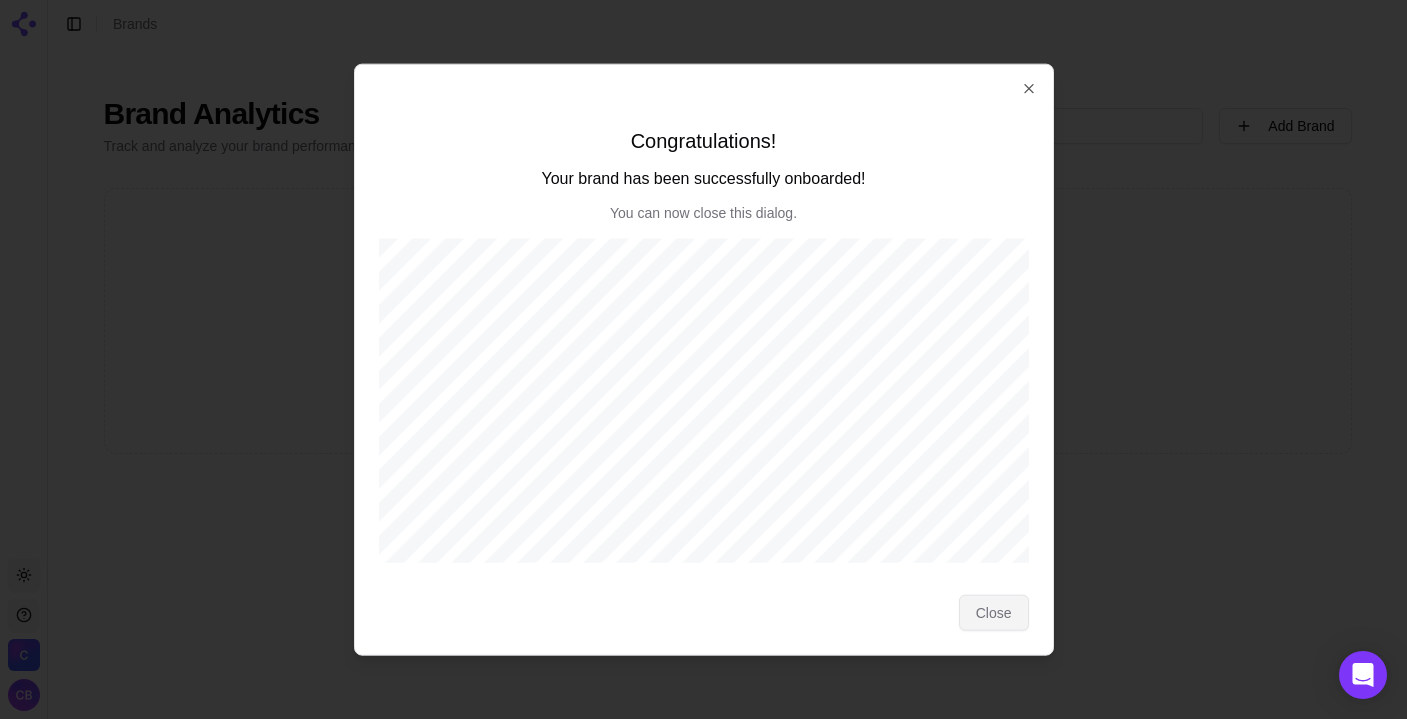 click on "Close" at bounding box center (994, 613) 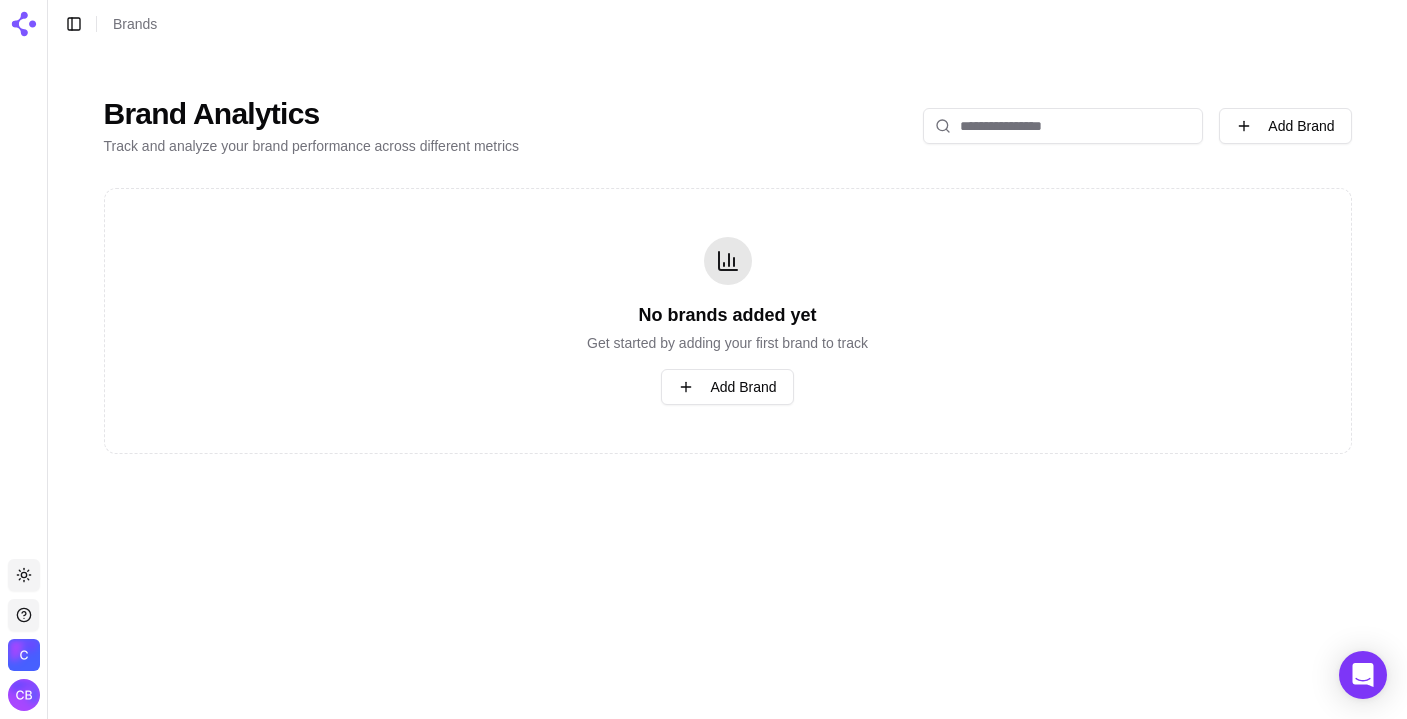 type 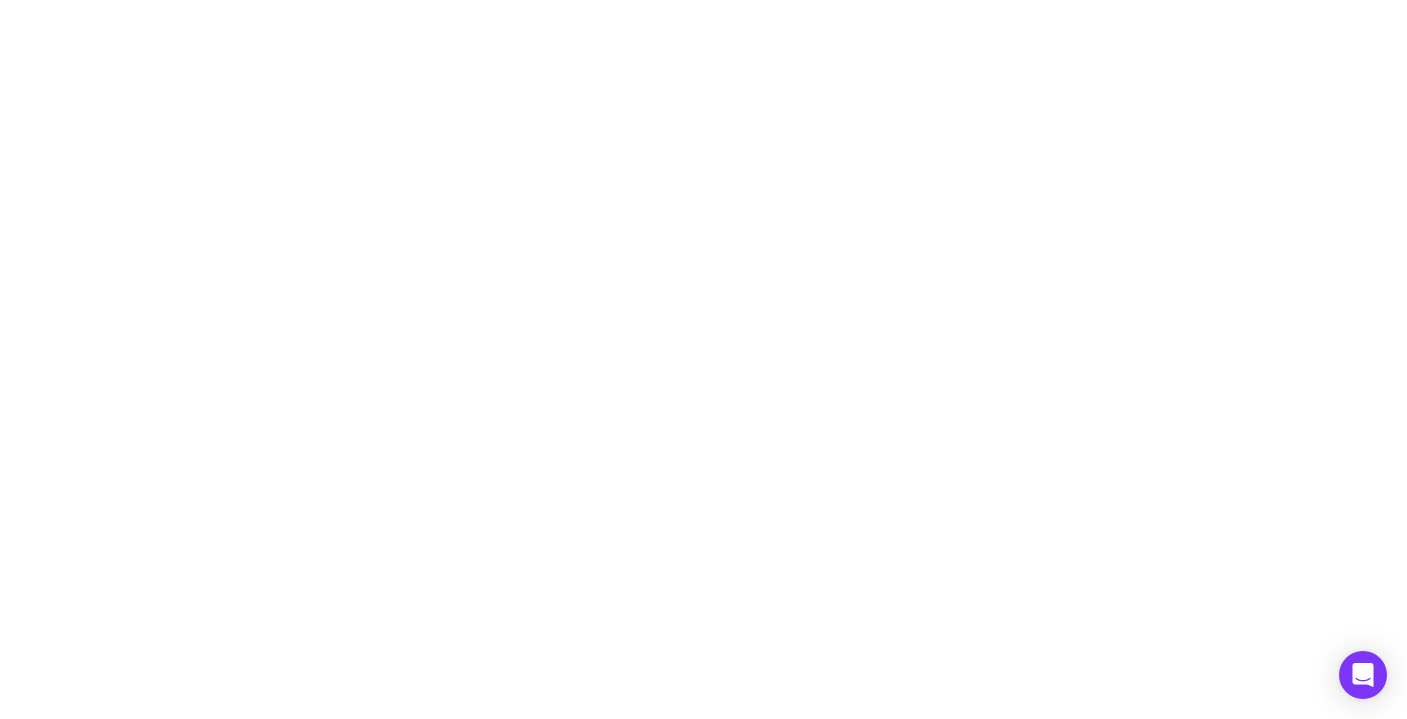 scroll, scrollTop: 0, scrollLeft: 0, axis: both 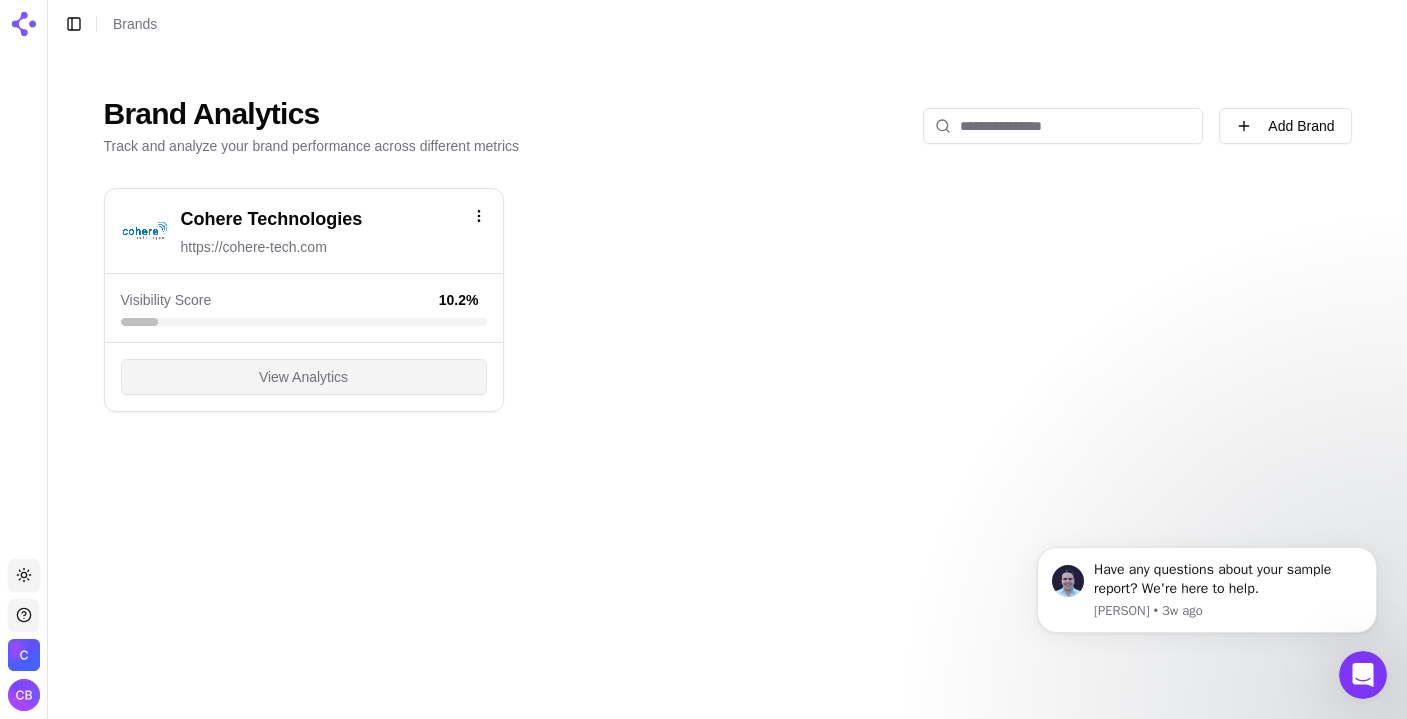 click on "View Analytics" at bounding box center [303, 377] 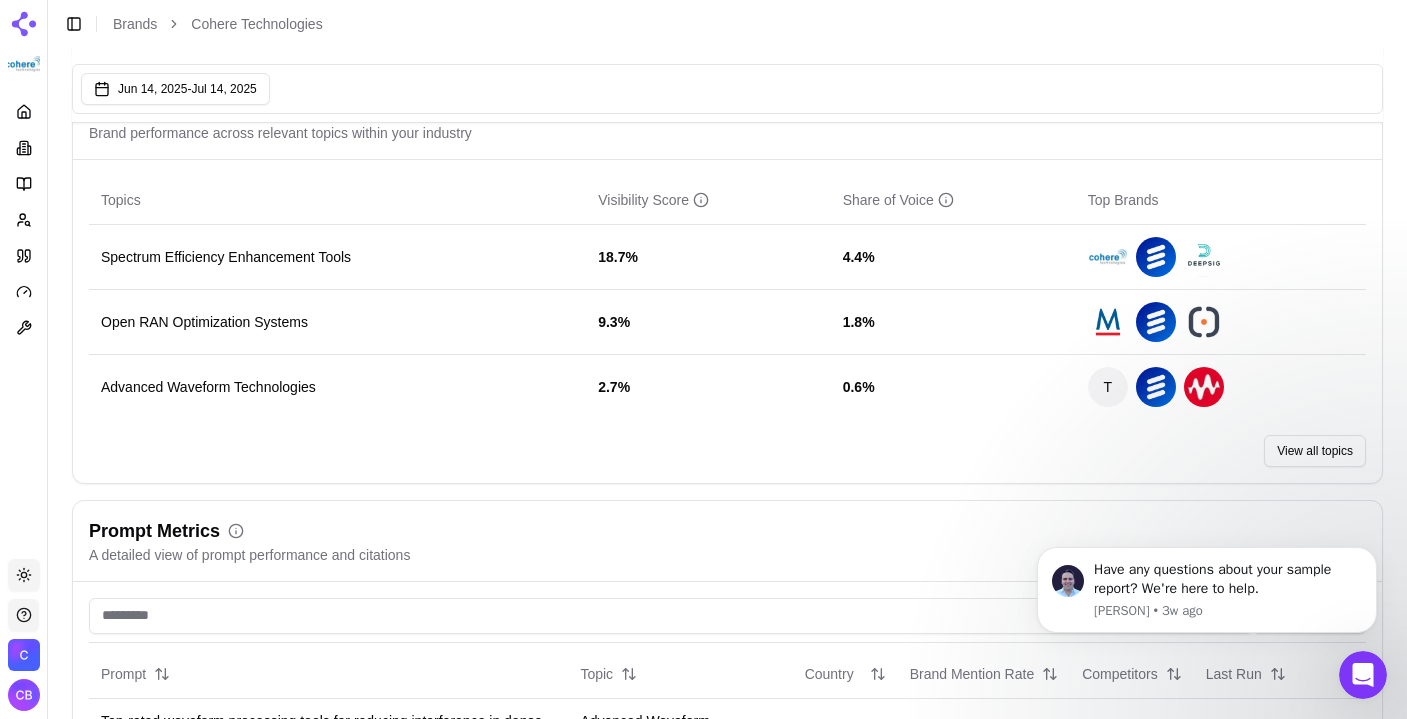 scroll, scrollTop: 781, scrollLeft: 0, axis: vertical 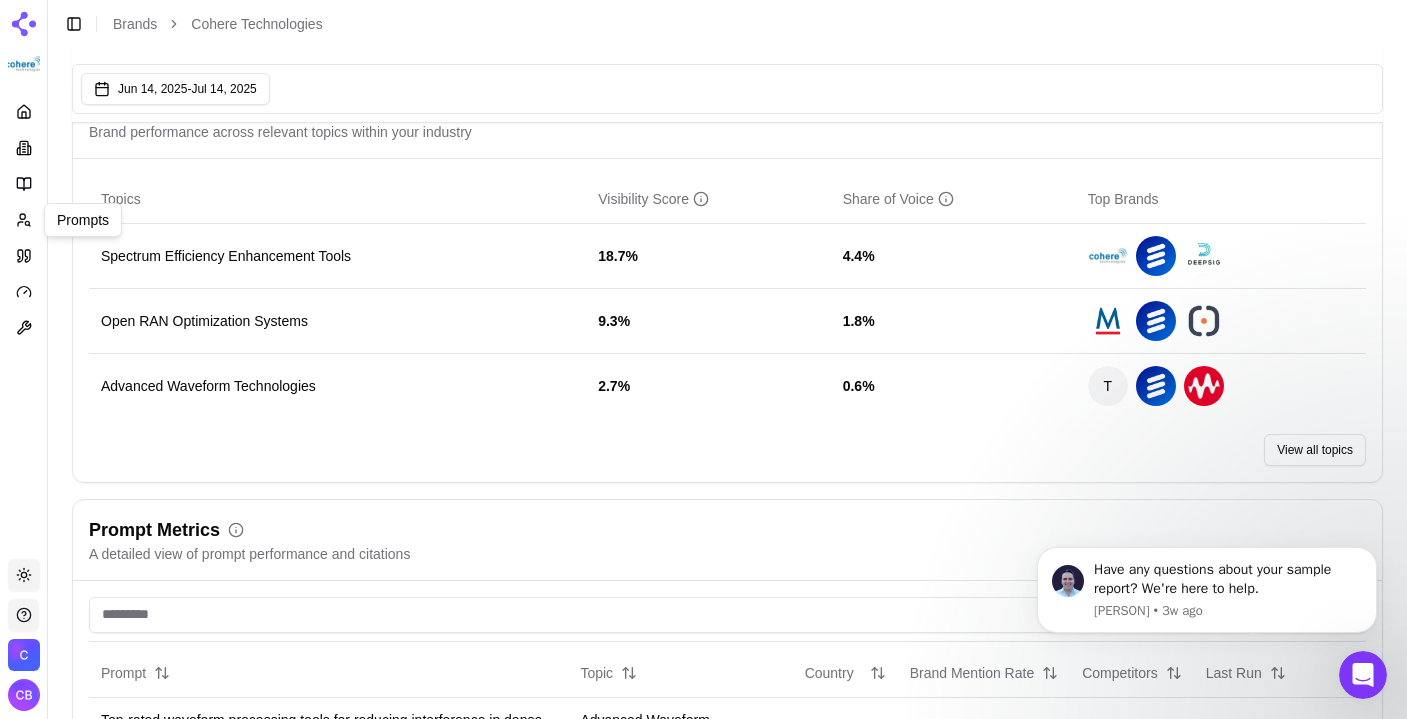 click 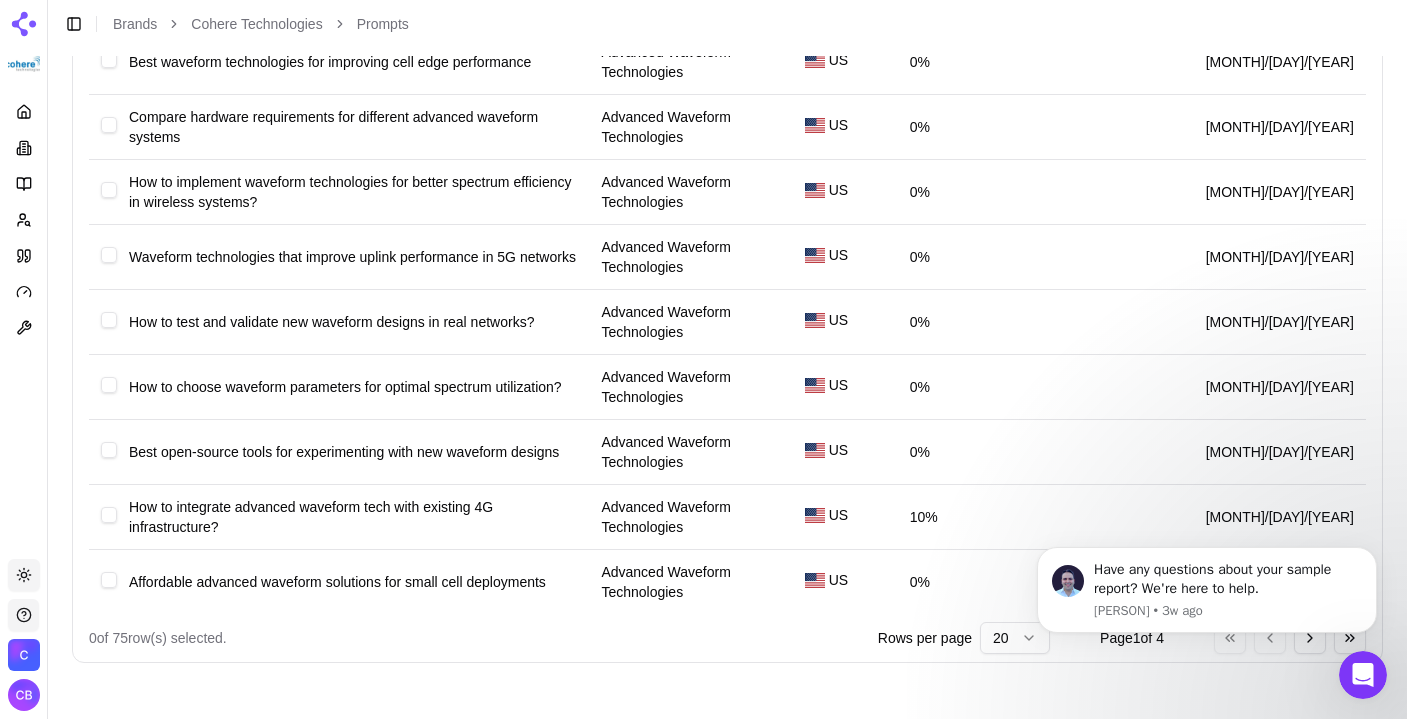 scroll, scrollTop: 972, scrollLeft: 0, axis: vertical 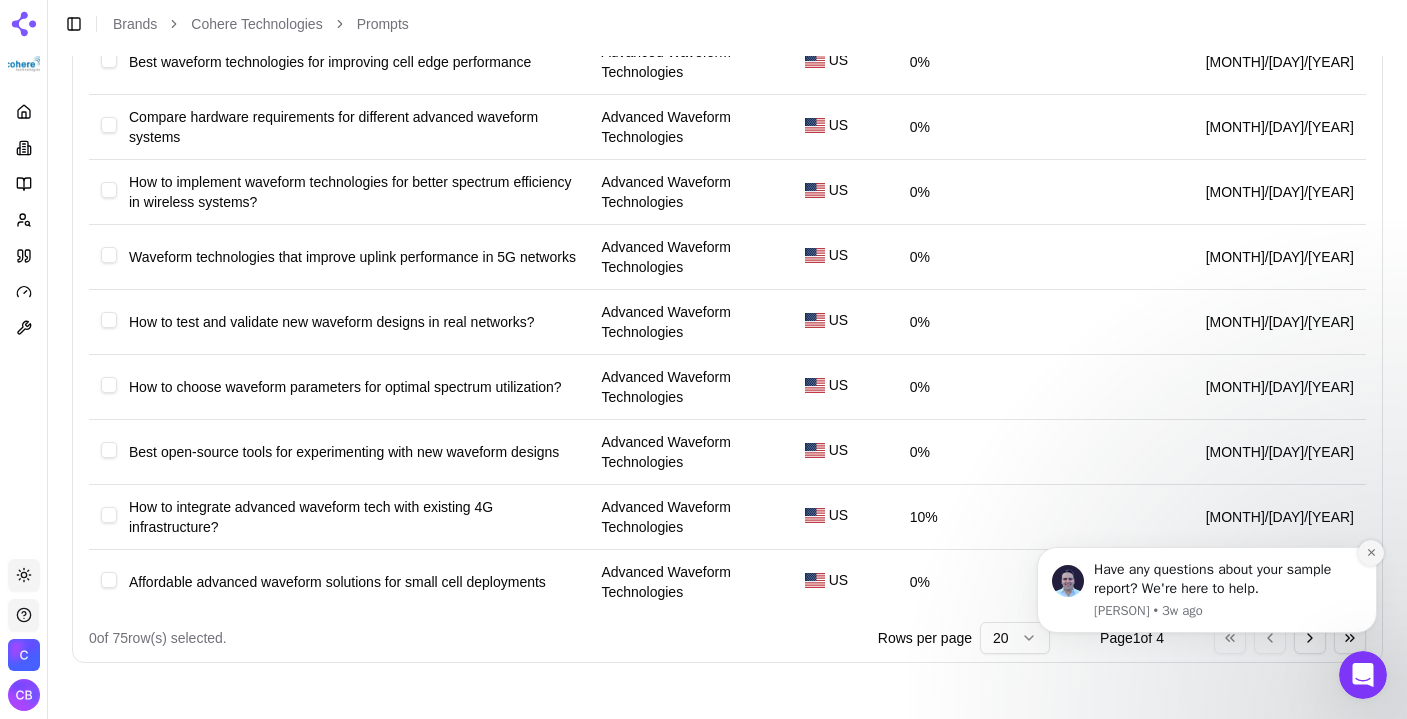click 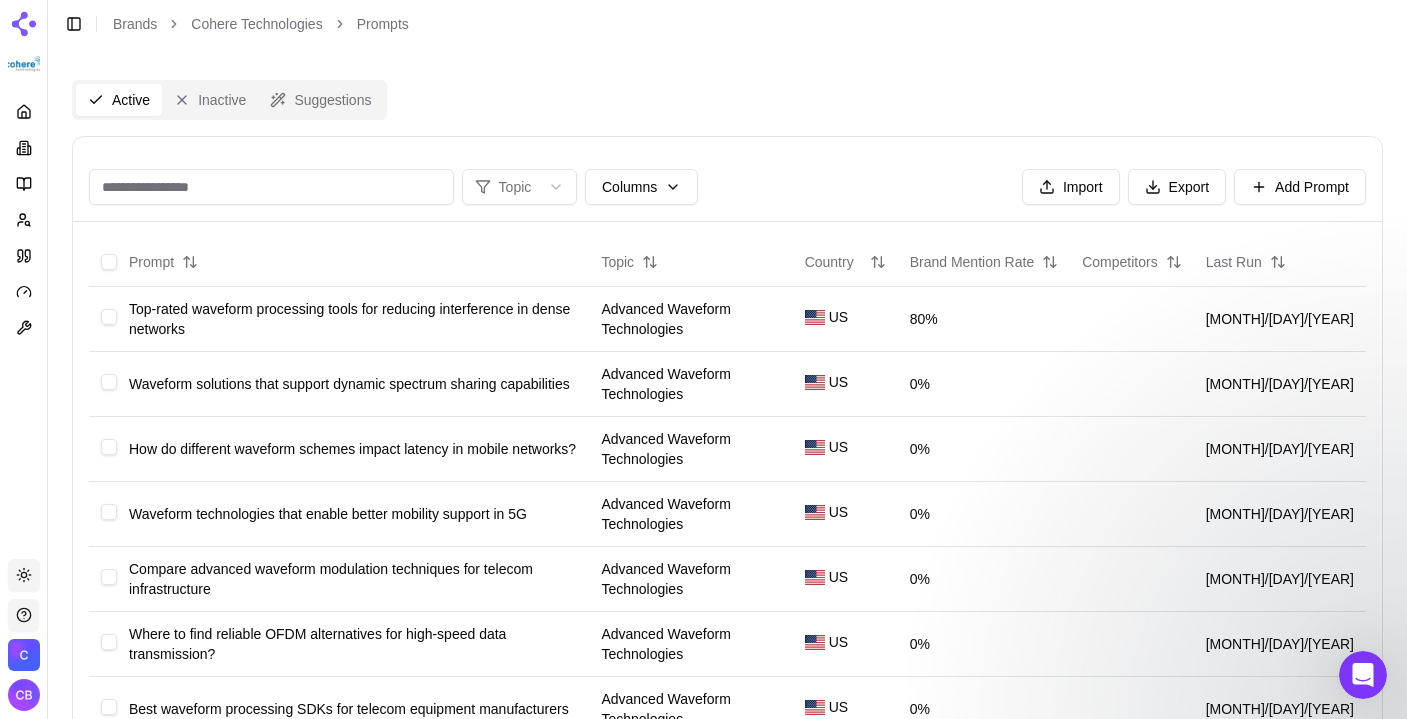 scroll, scrollTop: 0, scrollLeft: 0, axis: both 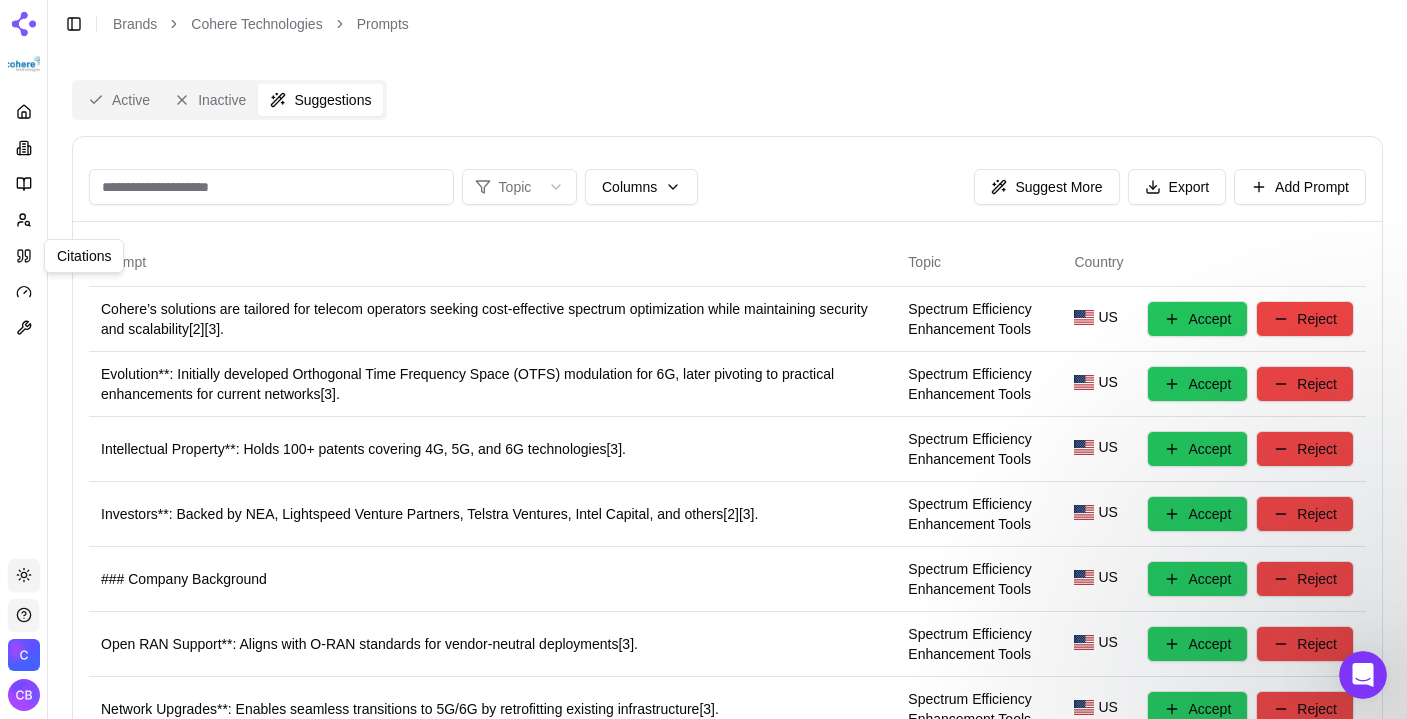 click 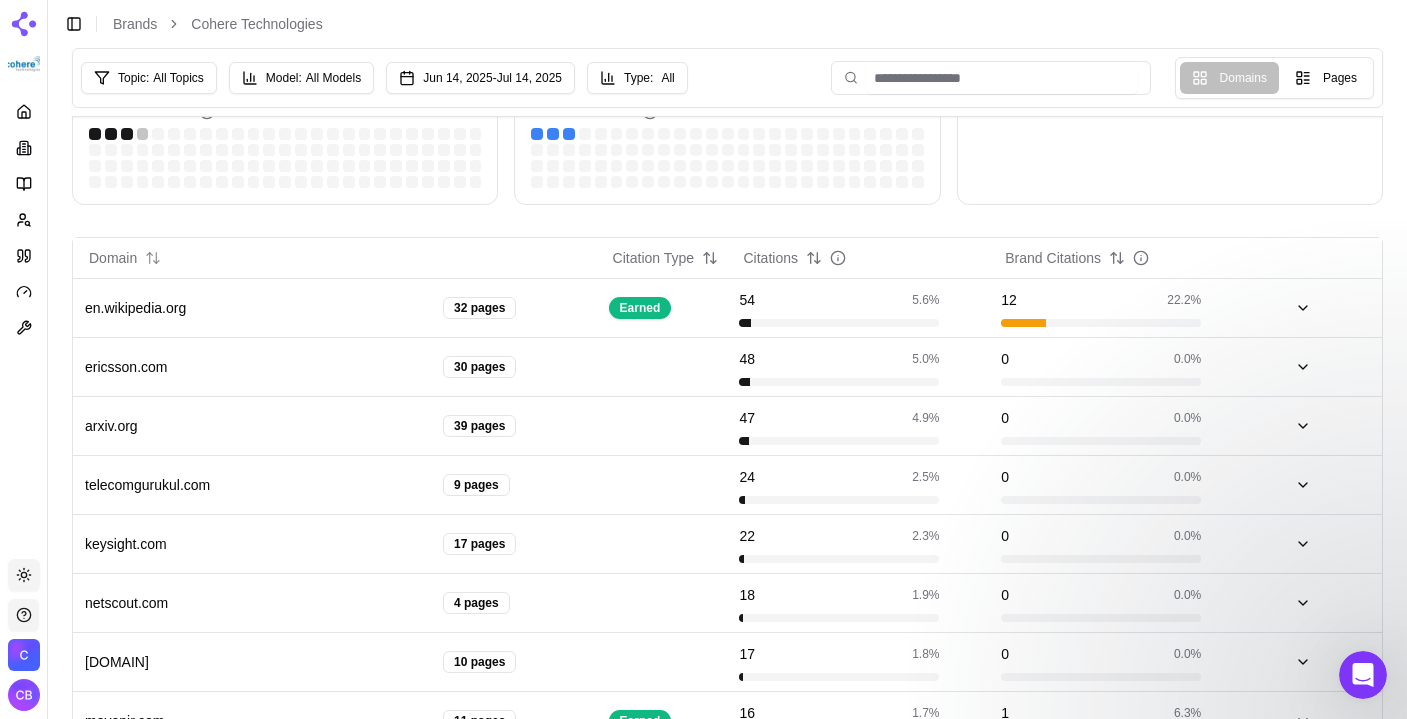 scroll, scrollTop: 297, scrollLeft: 0, axis: vertical 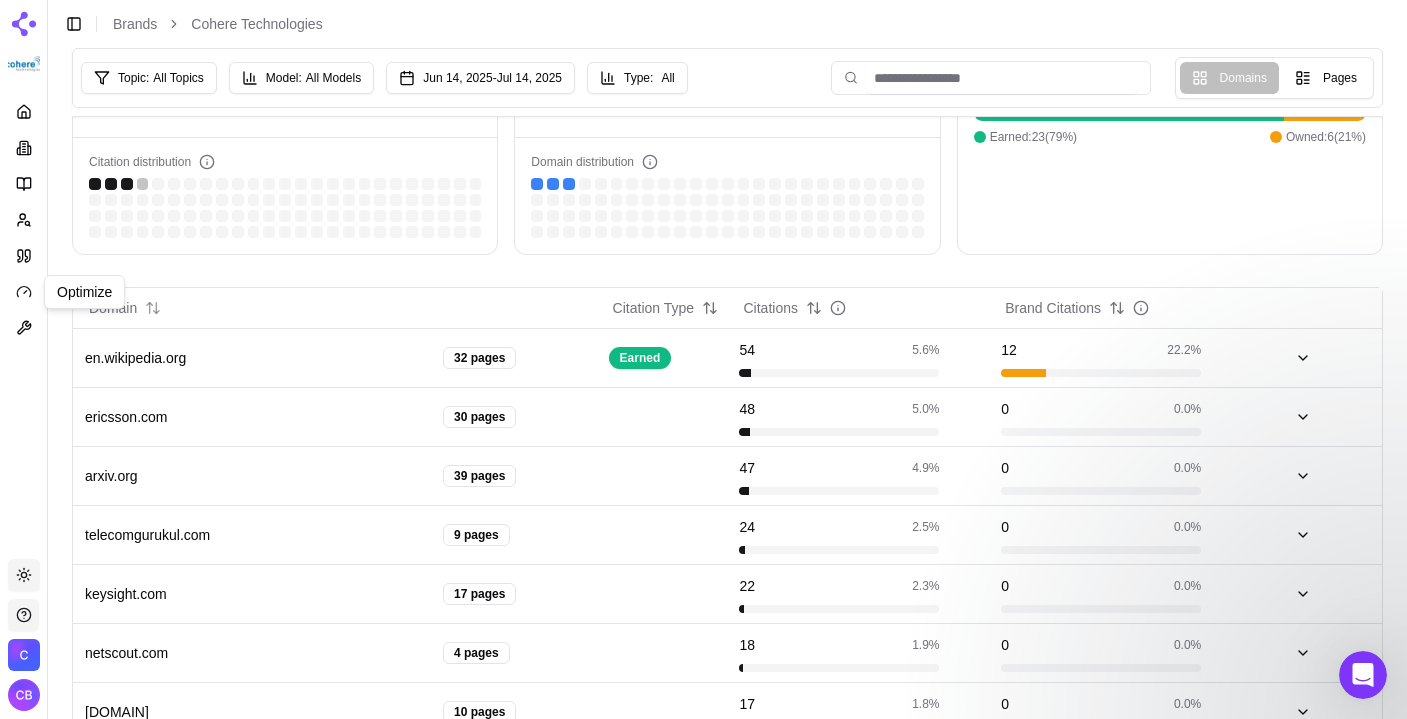 click 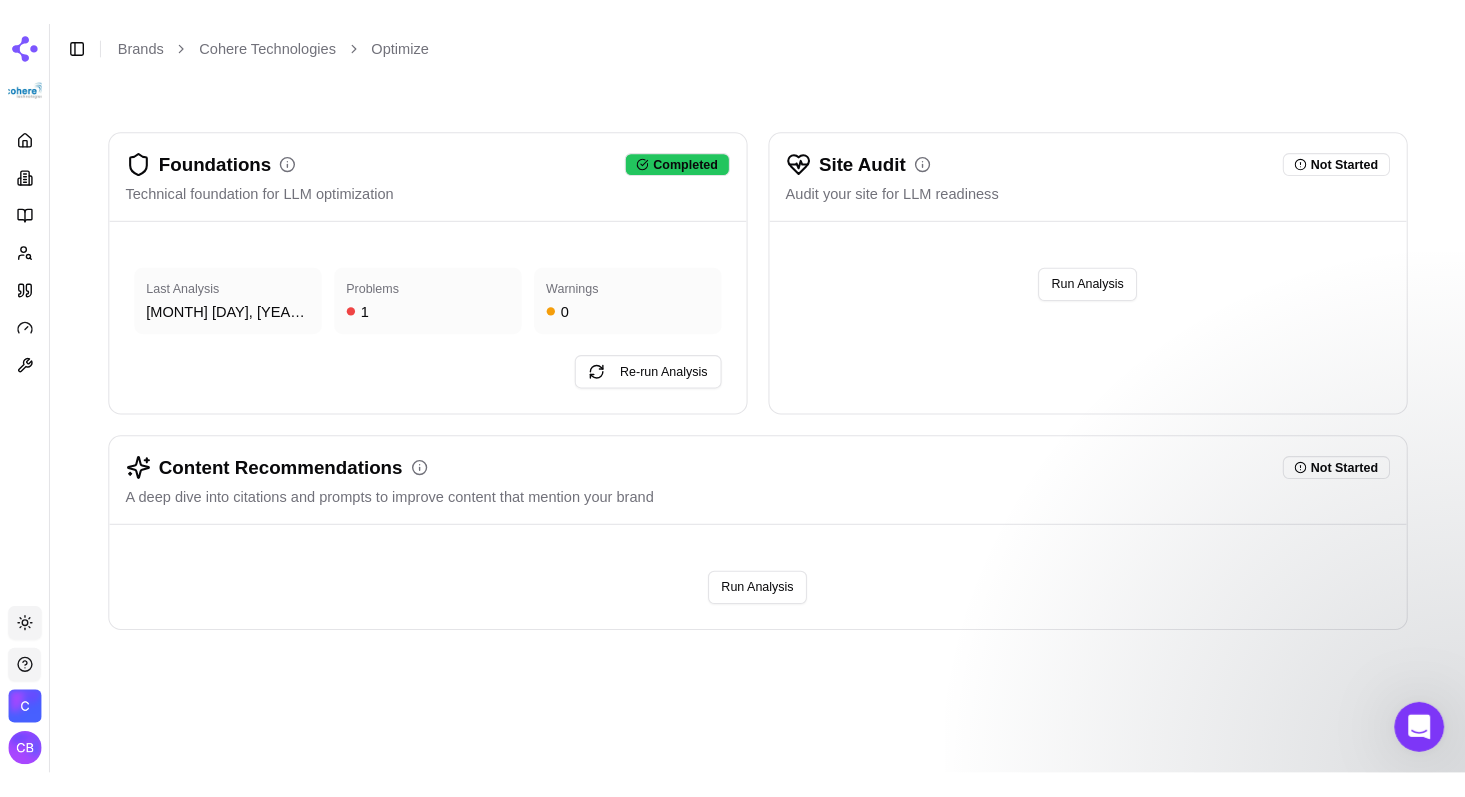 scroll, scrollTop: 0, scrollLeft: 0, axis: both 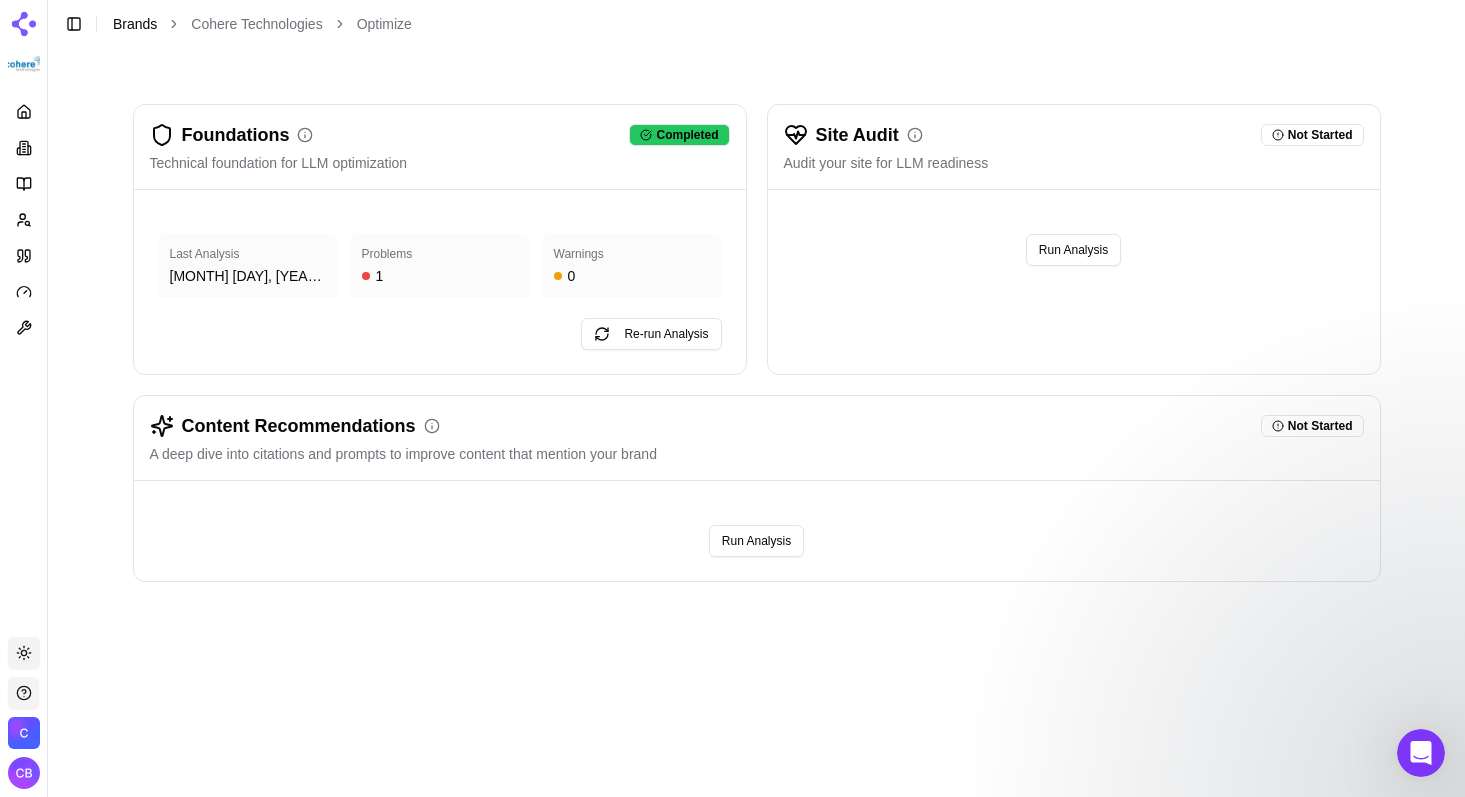 click on "Brands" at bounding box center [135, 24] 